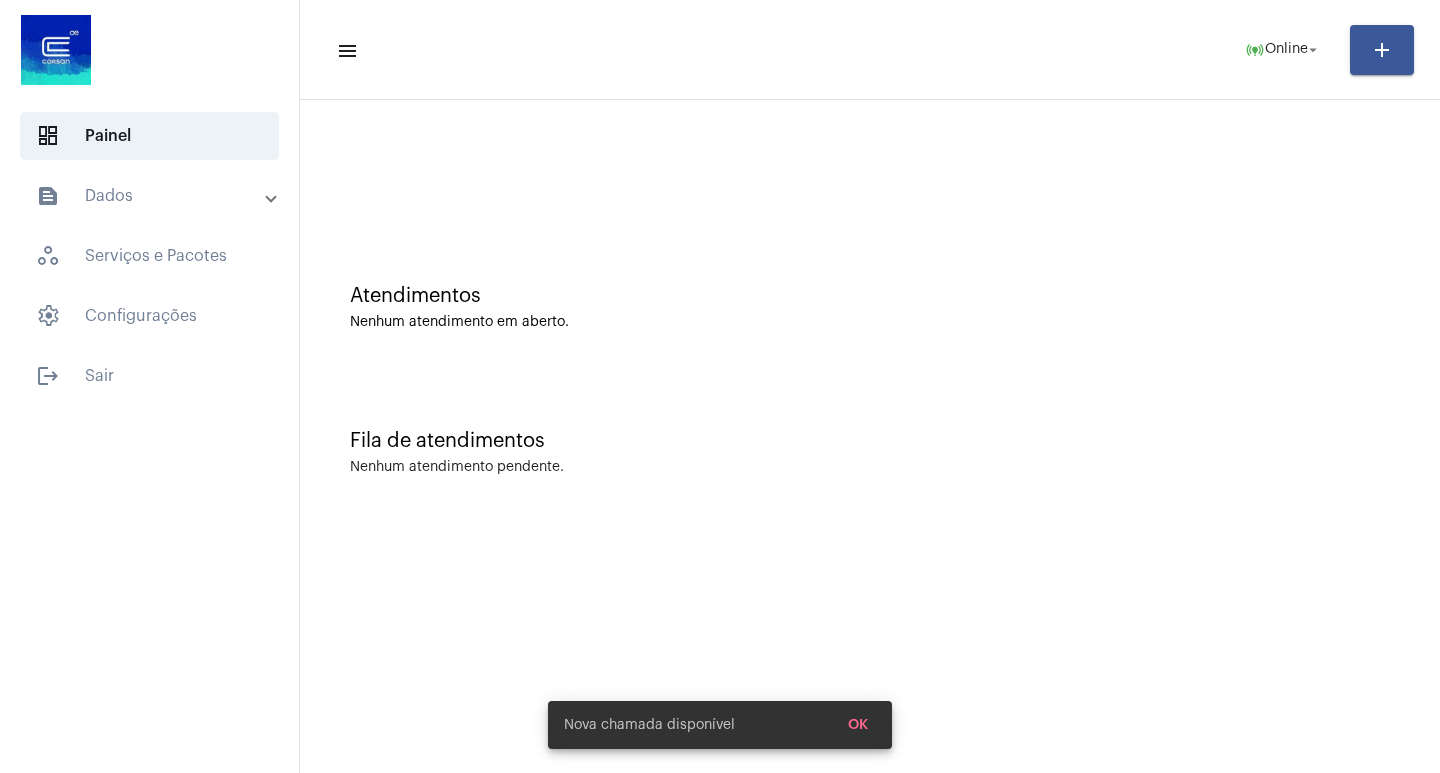 scroll, scrollTop: 0, scrollLeft: 0, axis: both 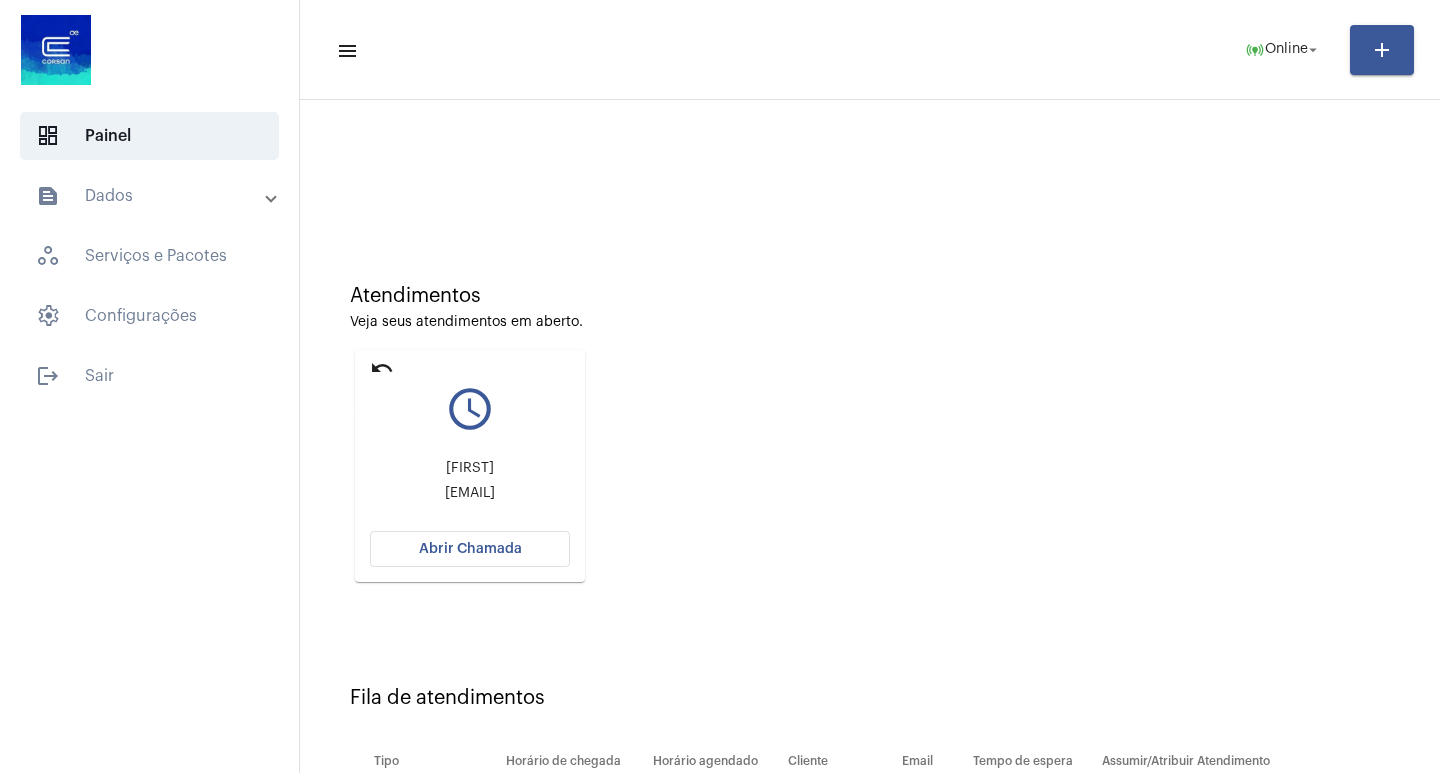 click on "undo" 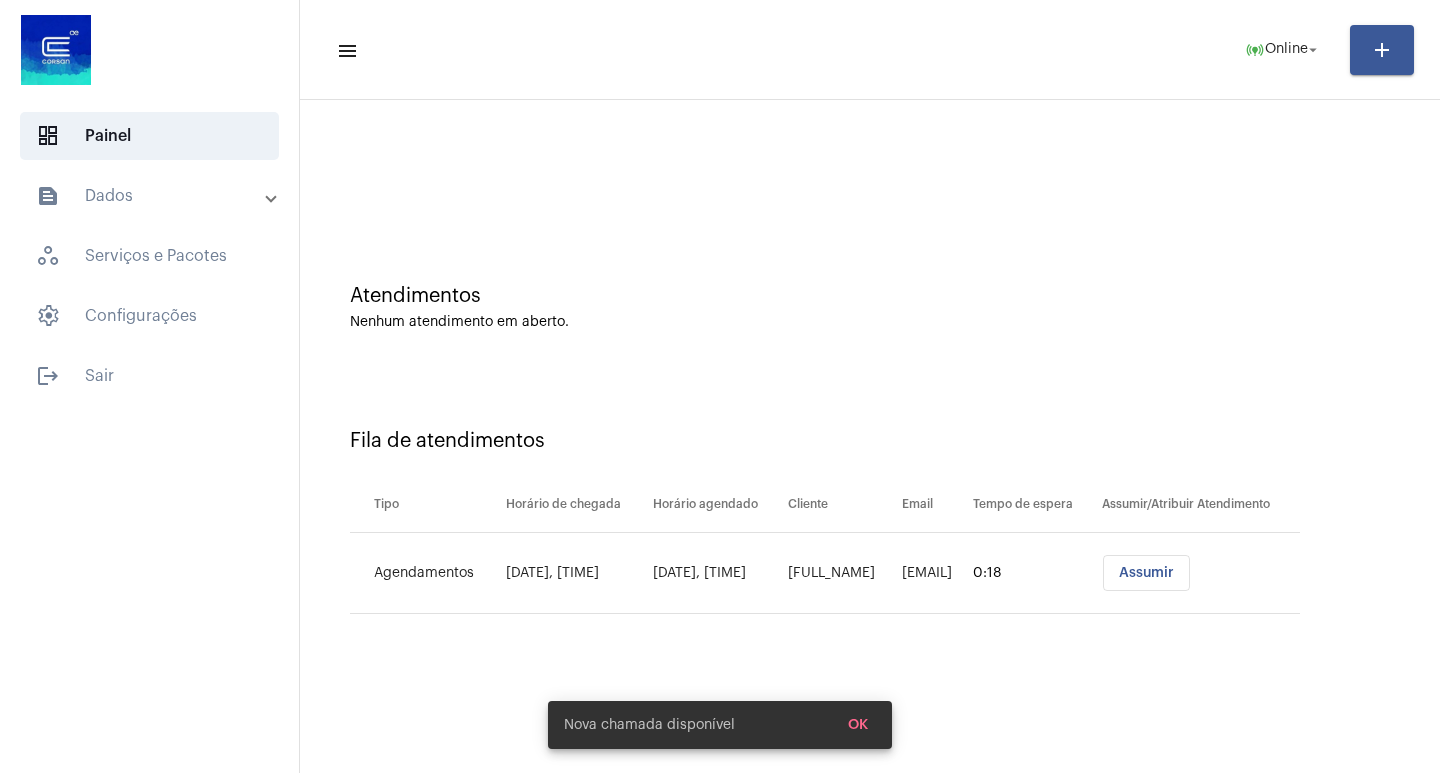 scroll, scrollTop: 0, scrollLeft: 0, axis: both 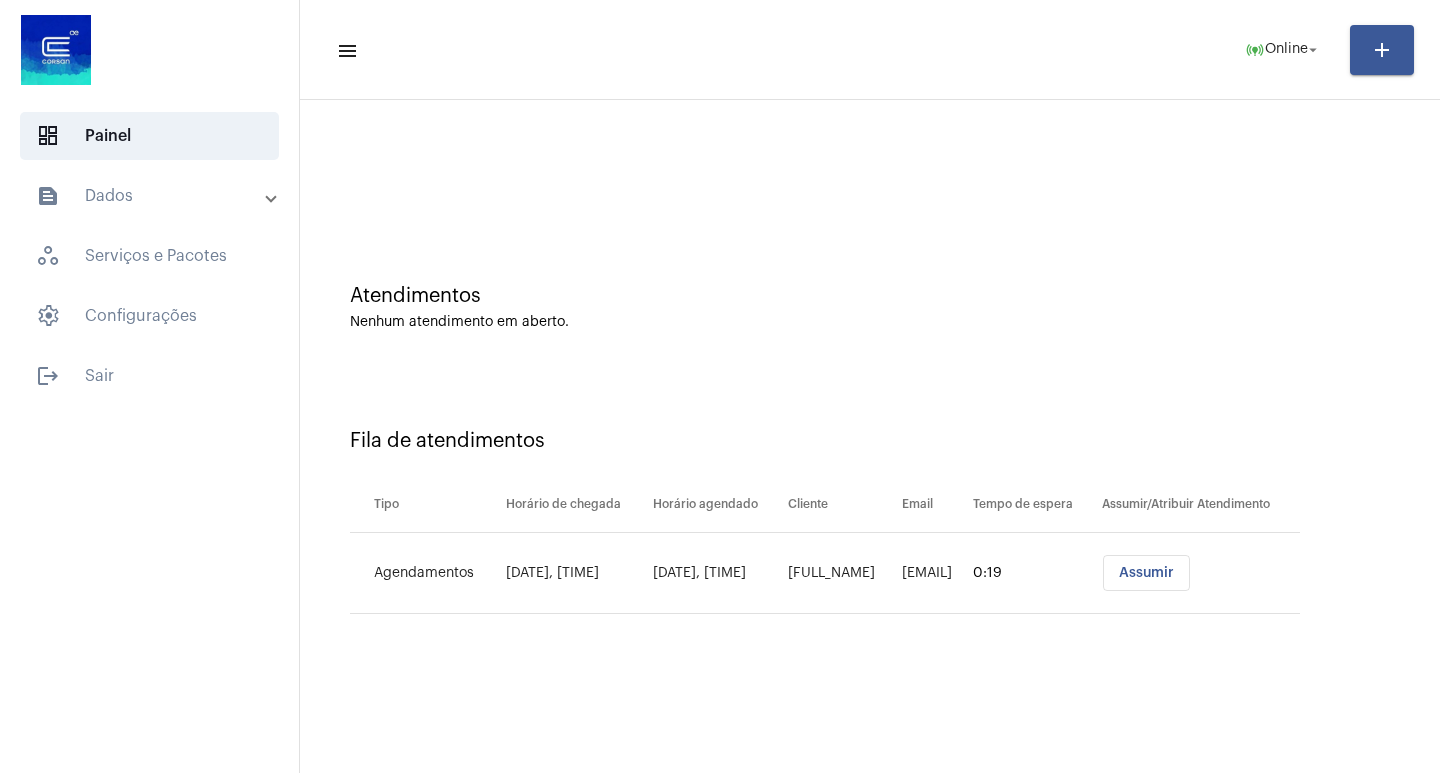 click on "Assumir" at bounding box center [1146, 573] 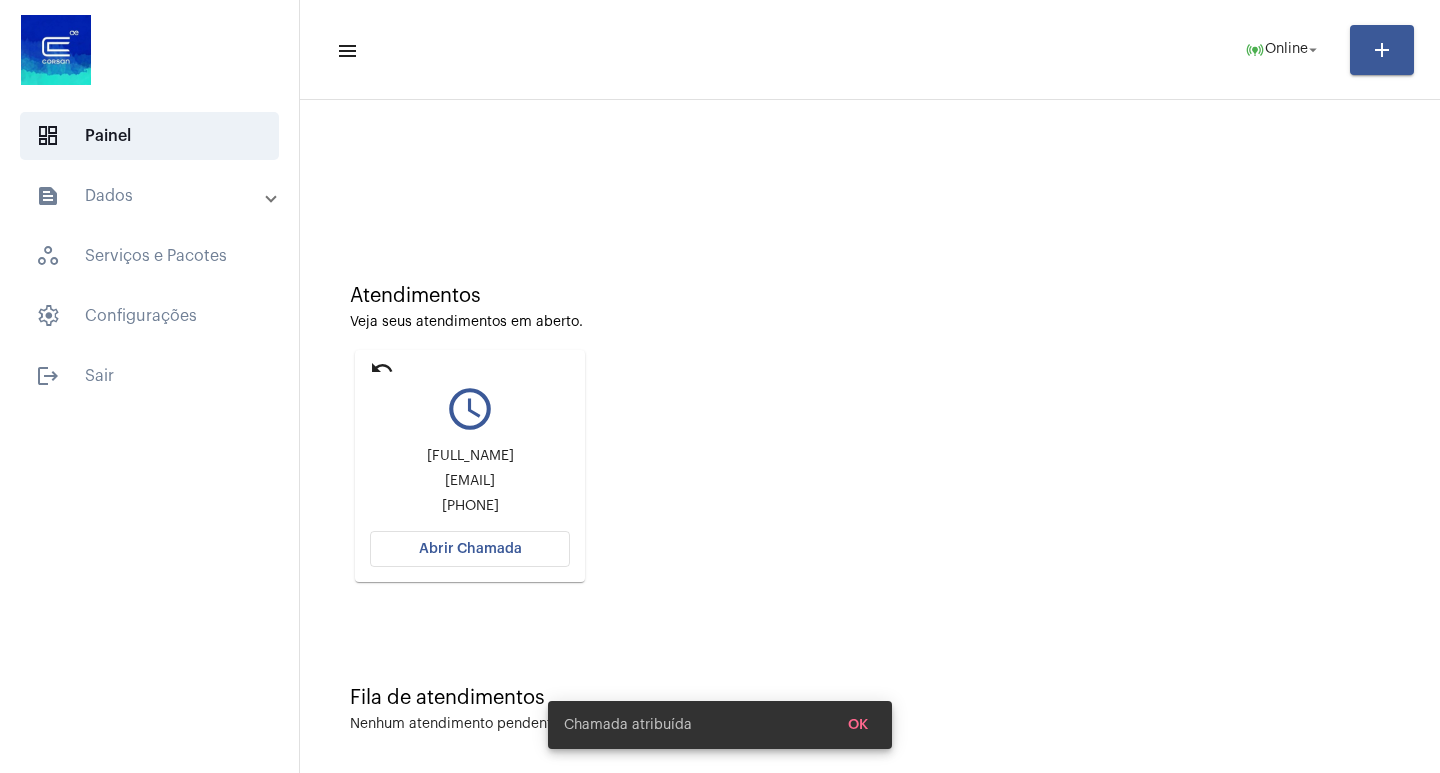 click on "undo query_builder [FULL_NAME] [EMAIL] [PHONE] Abrir Chamada" 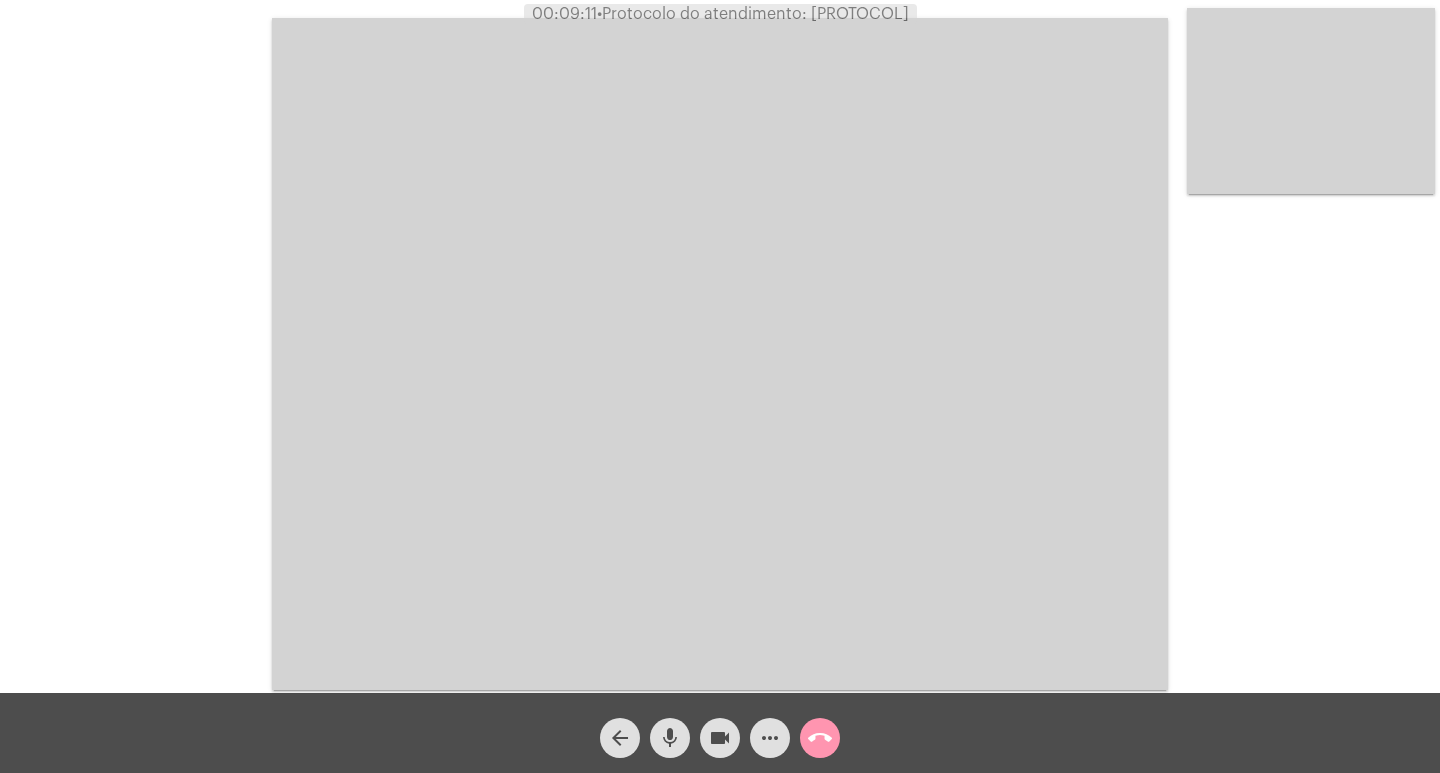 click on "•  Protocolo do atendimento: [PROTOCOL]" 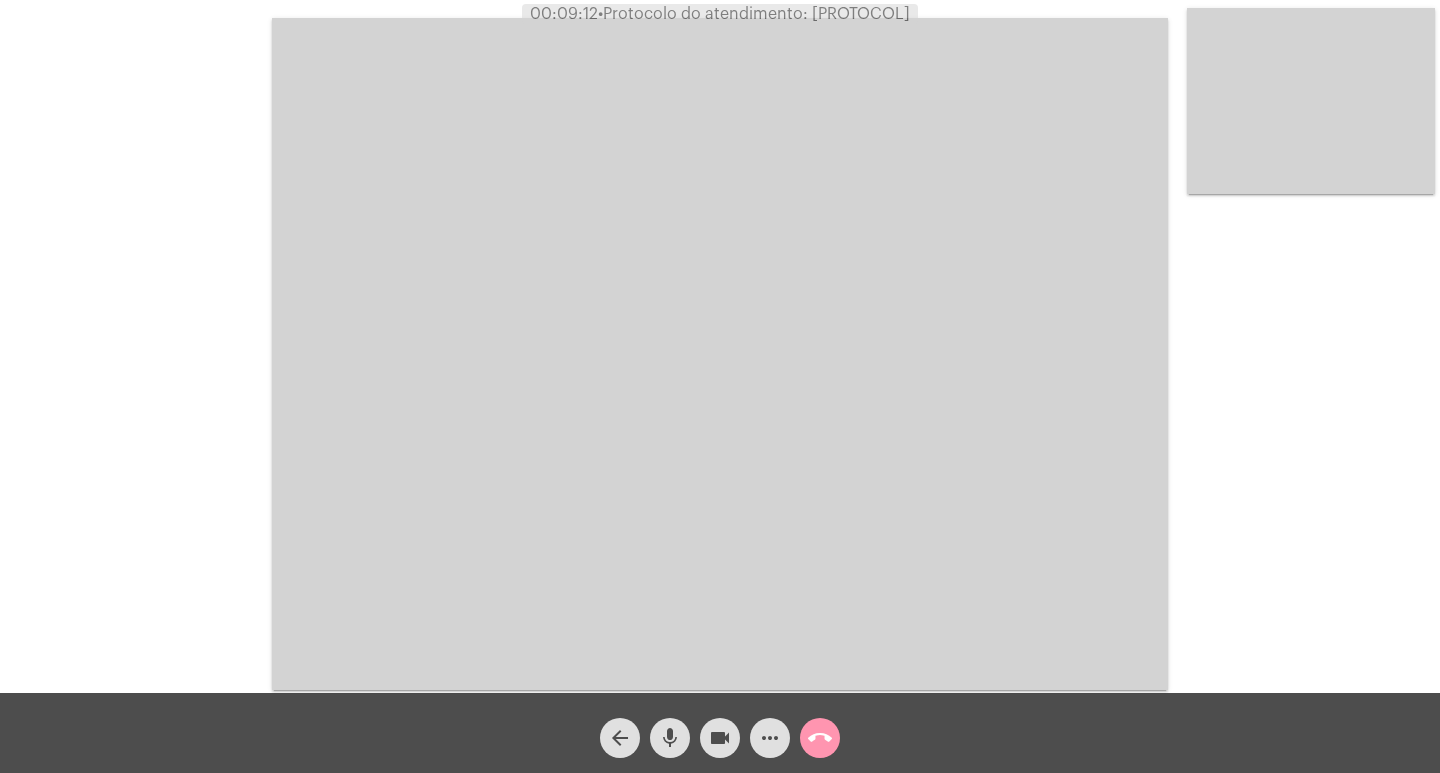 copy on "[PROTOCOL]" 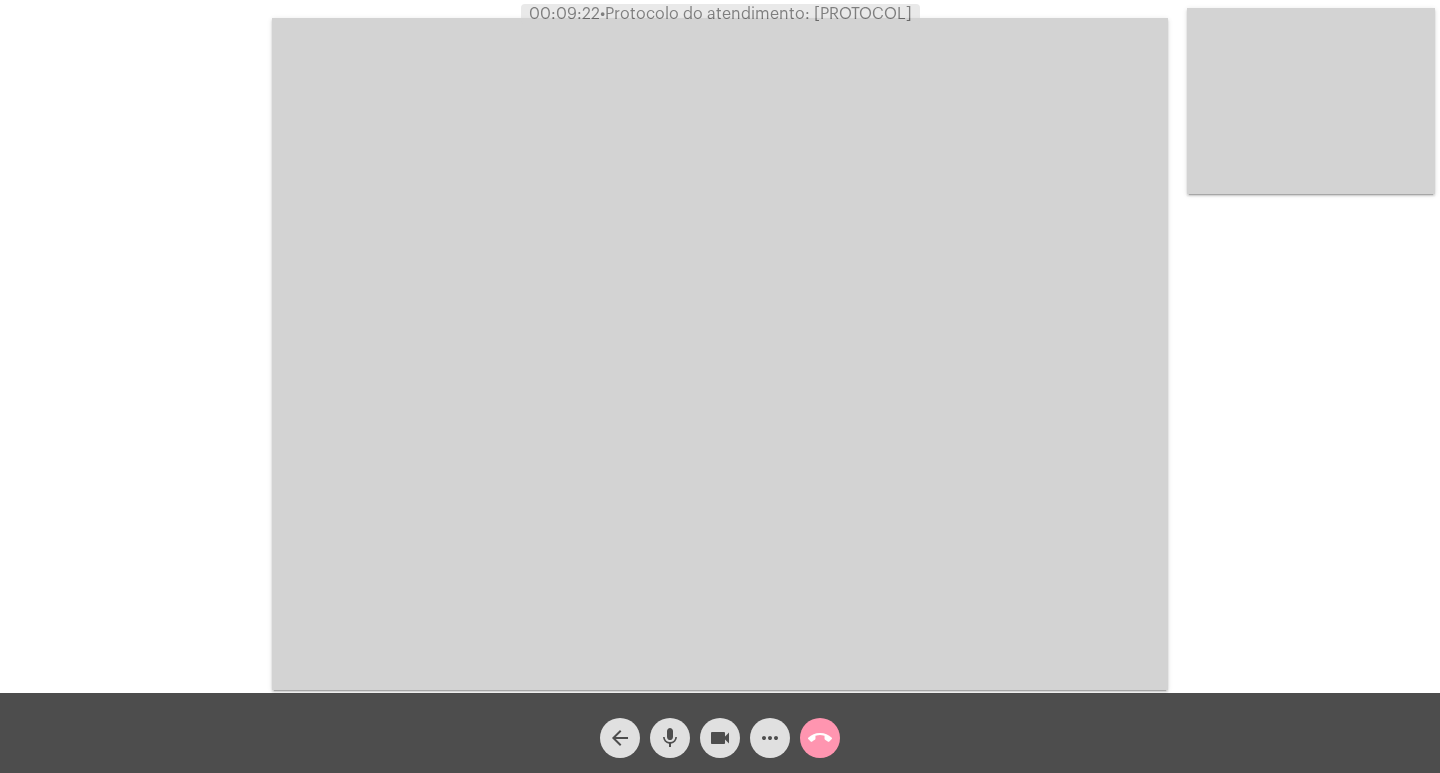 click on "[TIME] •  Protocolo do atendimento: [PROTOCOL]" 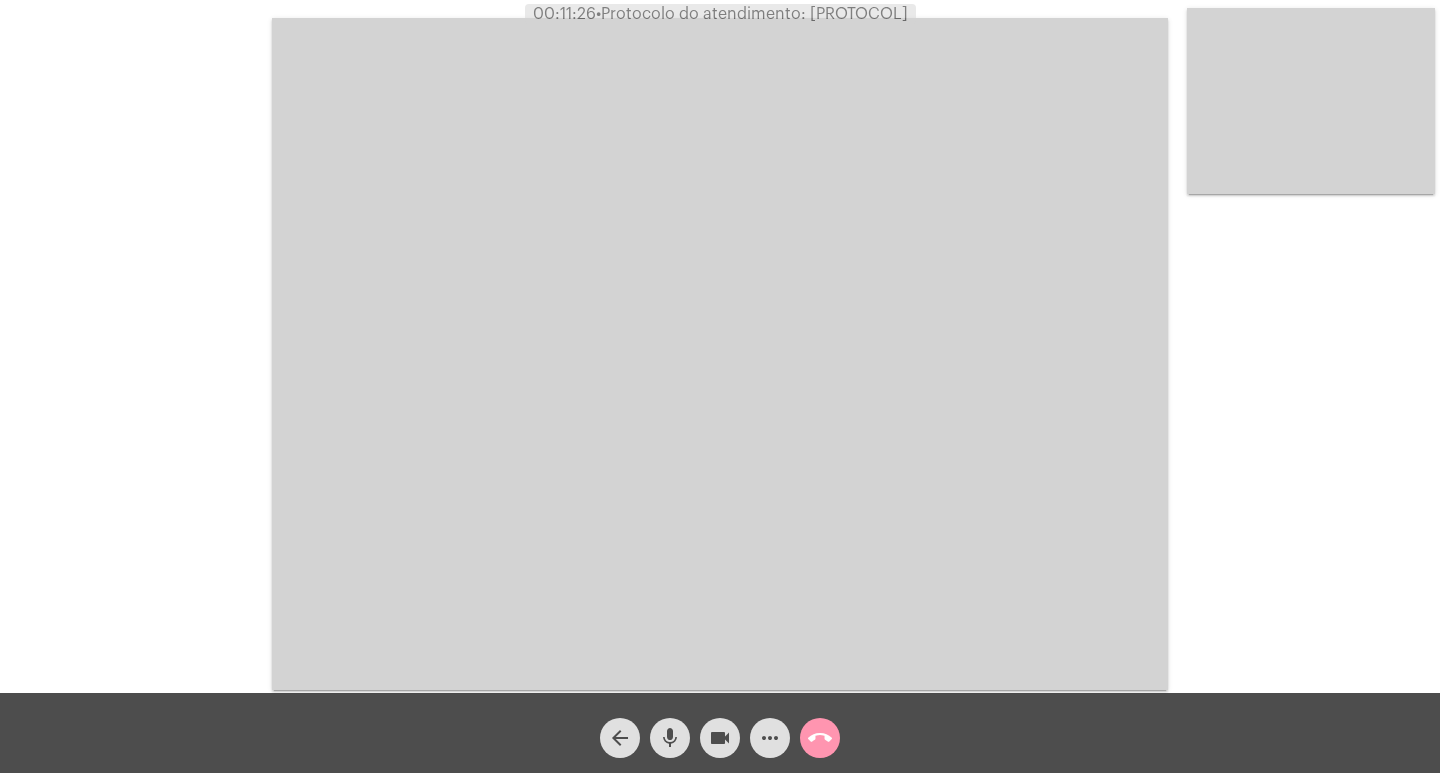 click on "call_end" 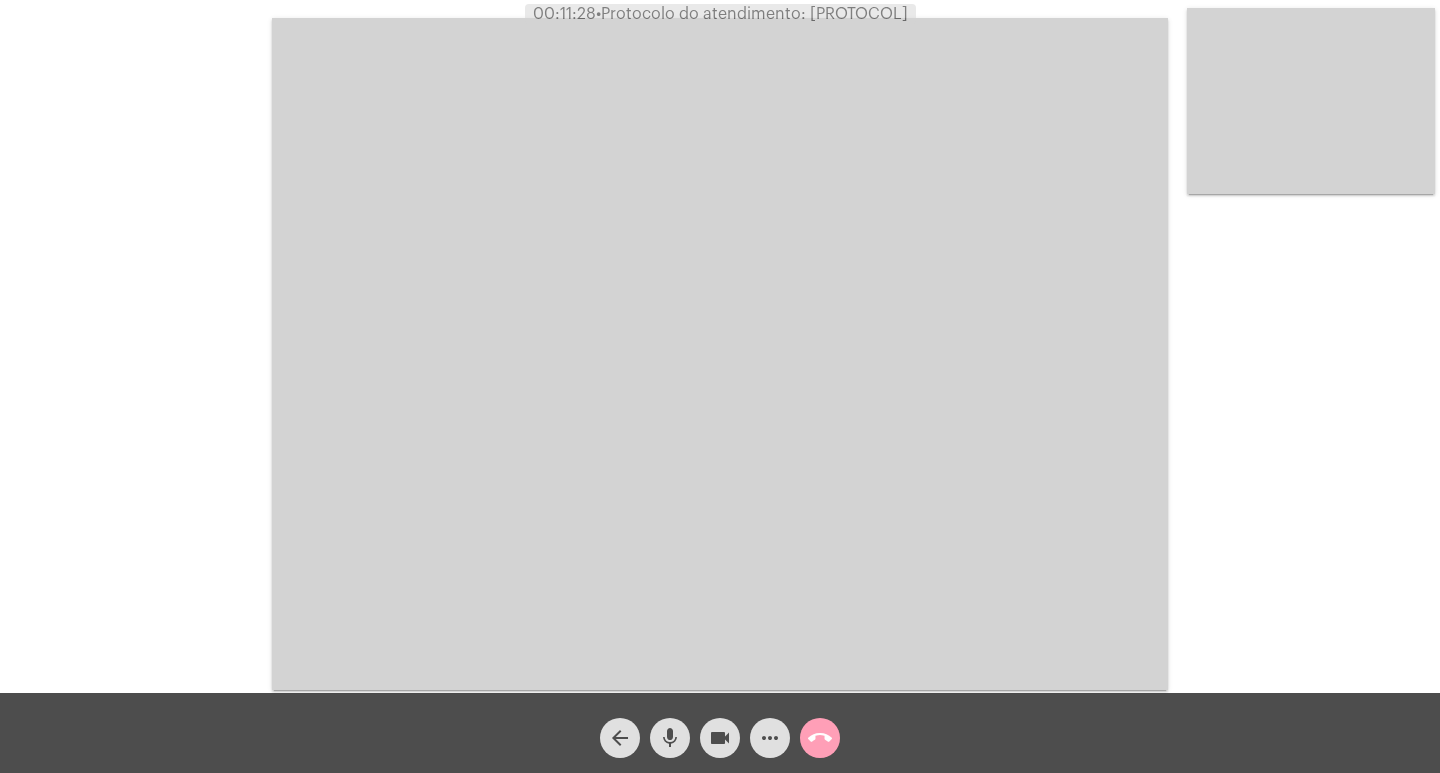 click on "call_end" 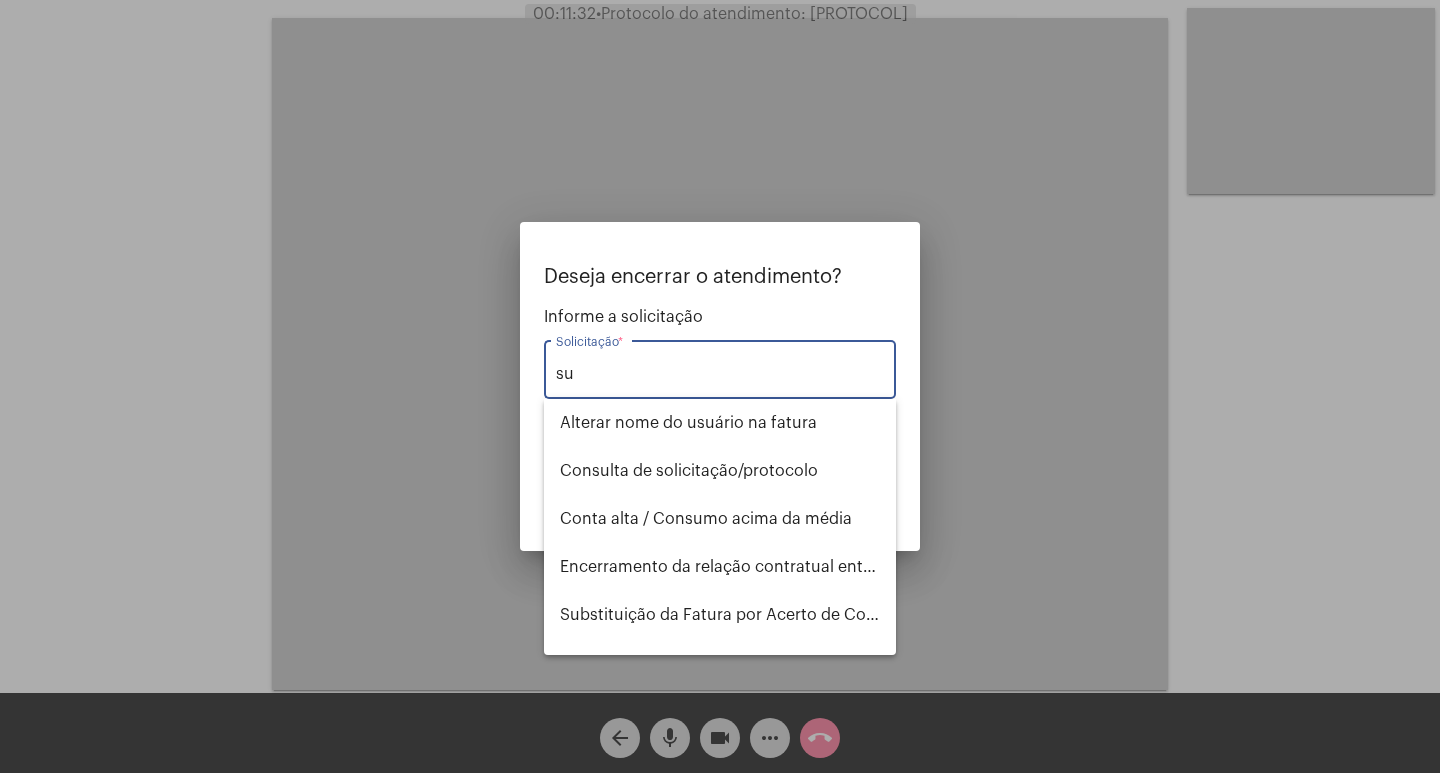 type on "s" 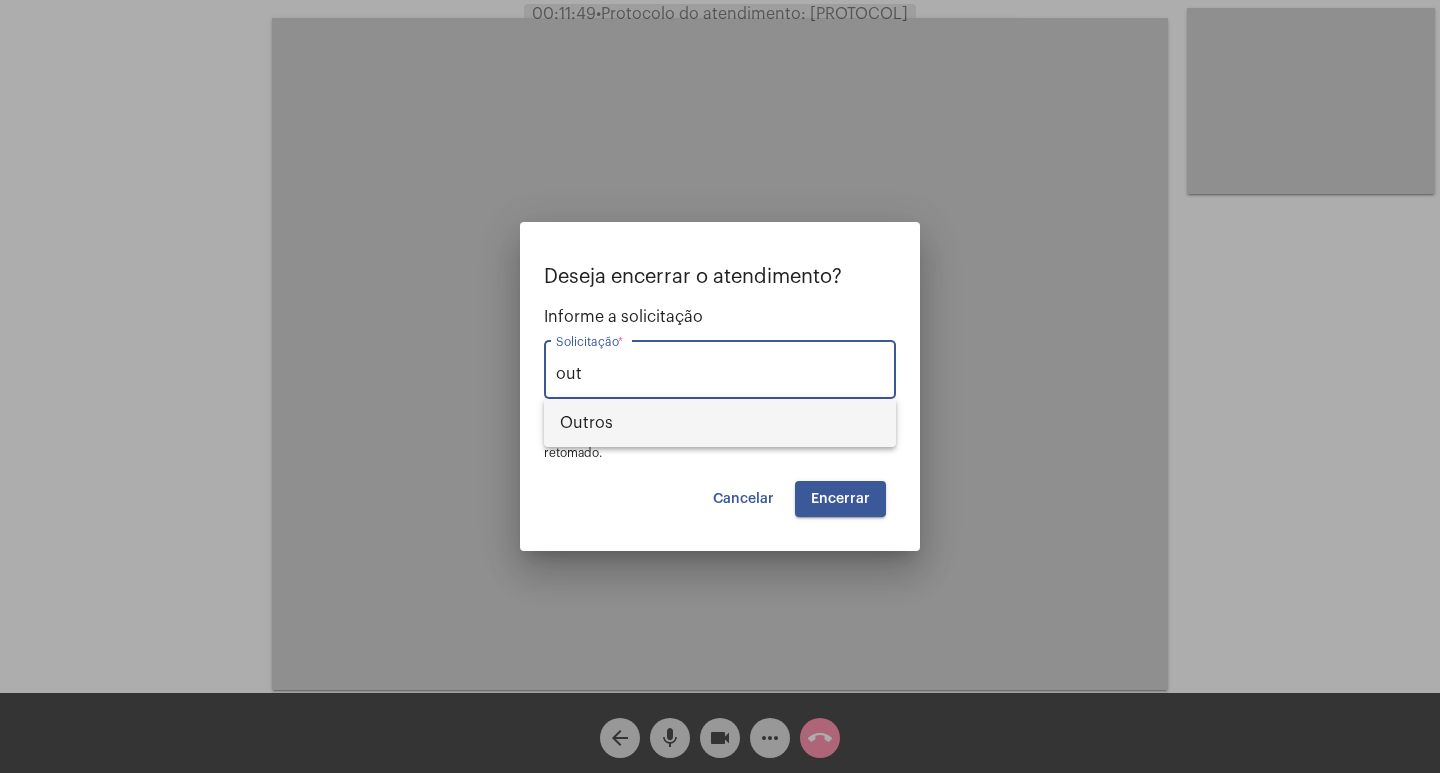 click on "Outros" at bounding box center [720, 423] 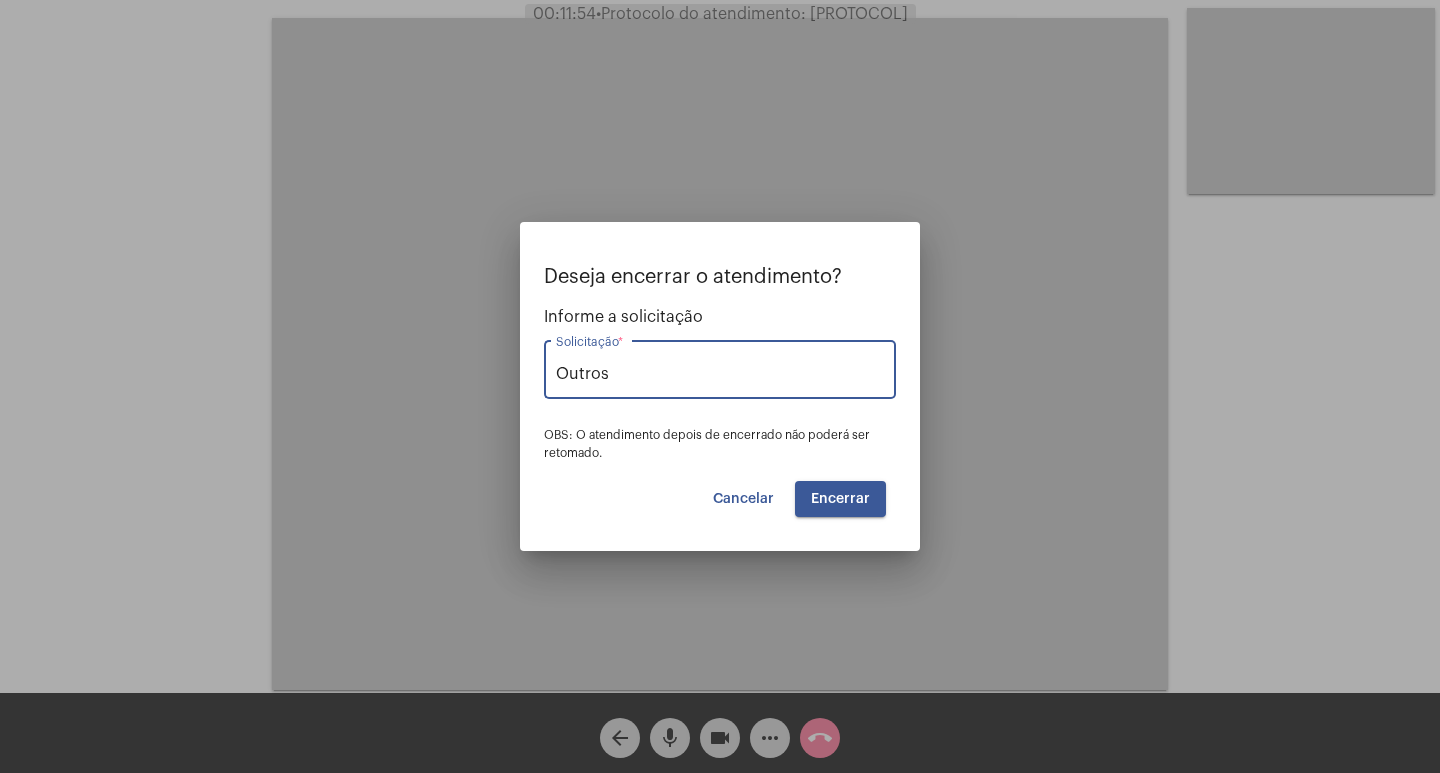 click on "Encerrar" at bounding box center (840, 499) 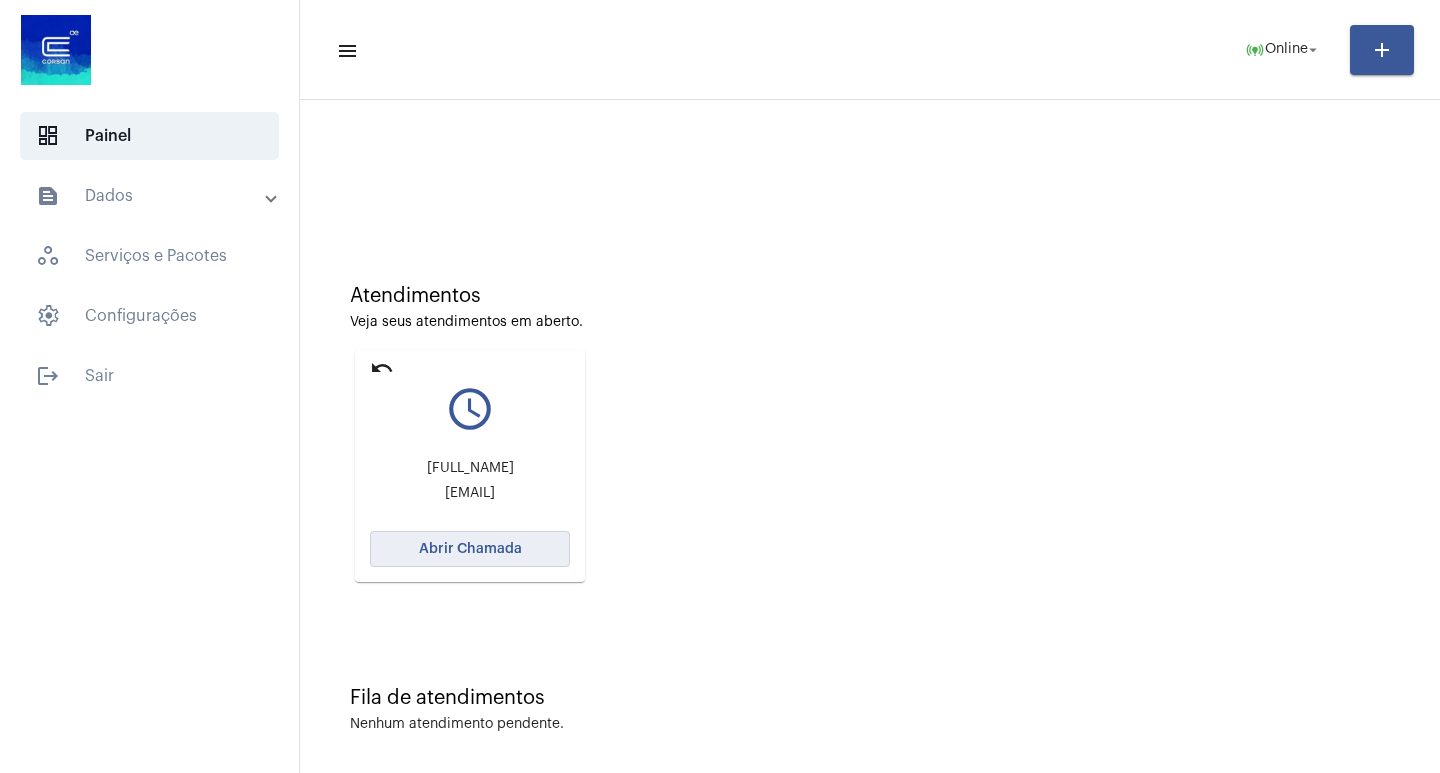click on "Abrir Chamada" 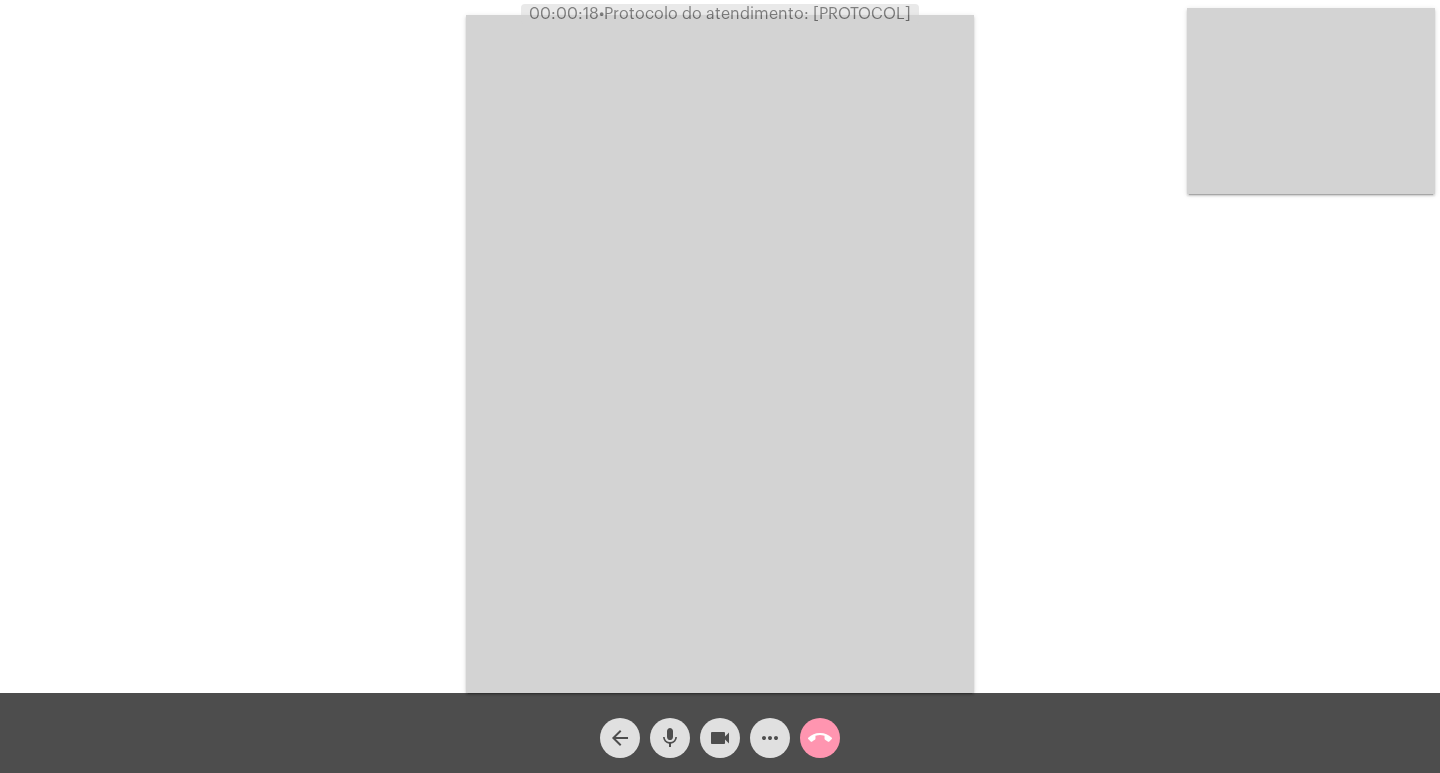 click on "mic" 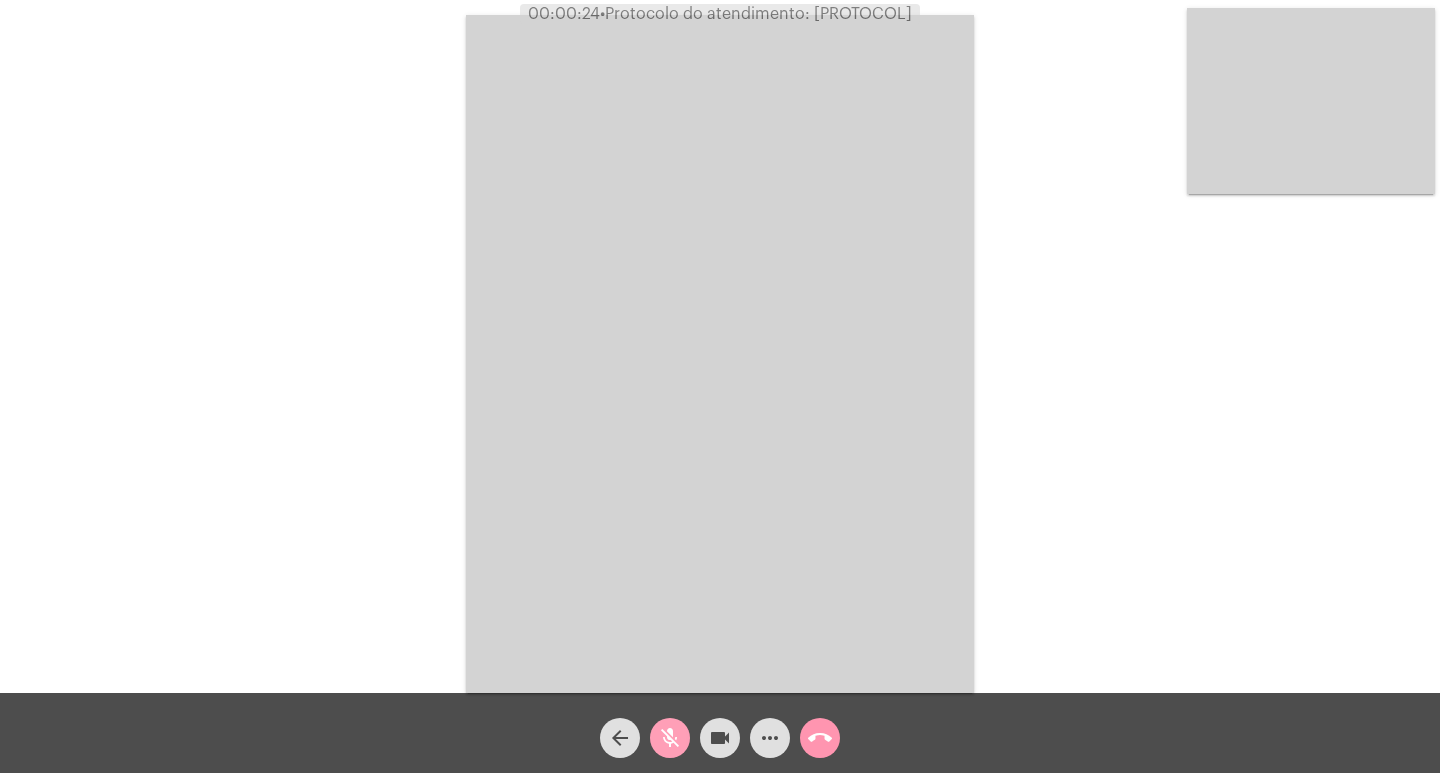 click on "mic_off" 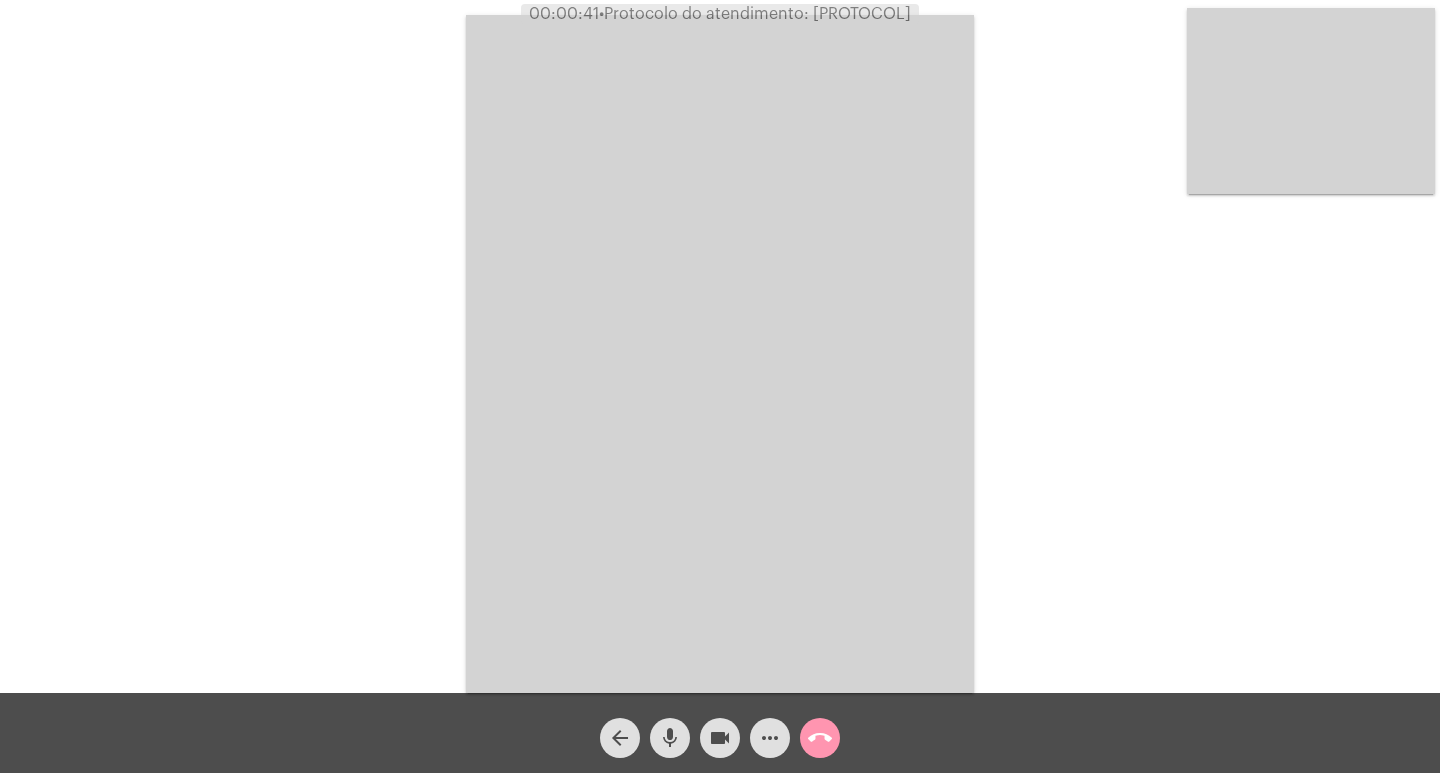 click on "call_end" 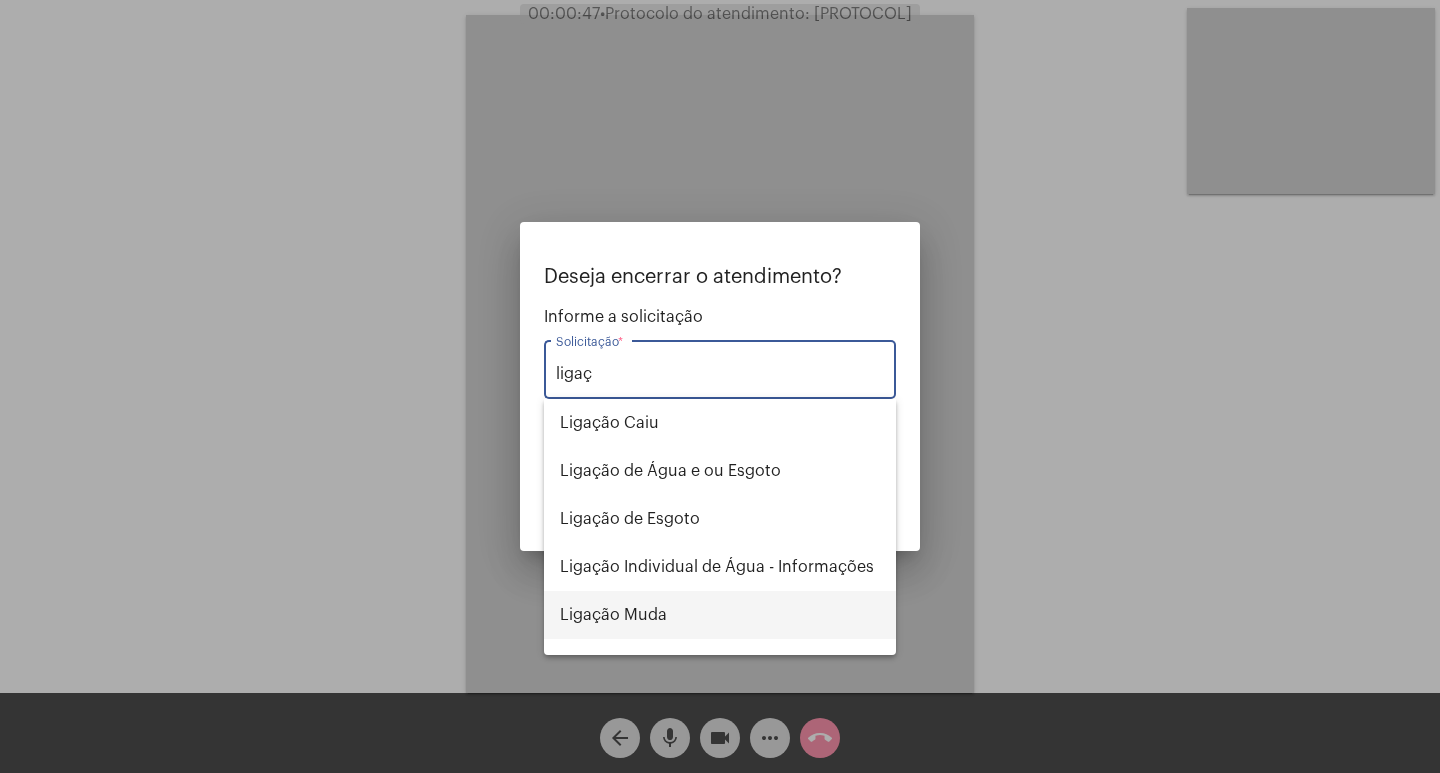 click on "Ligação Muda" at bounding box center (720, 615) 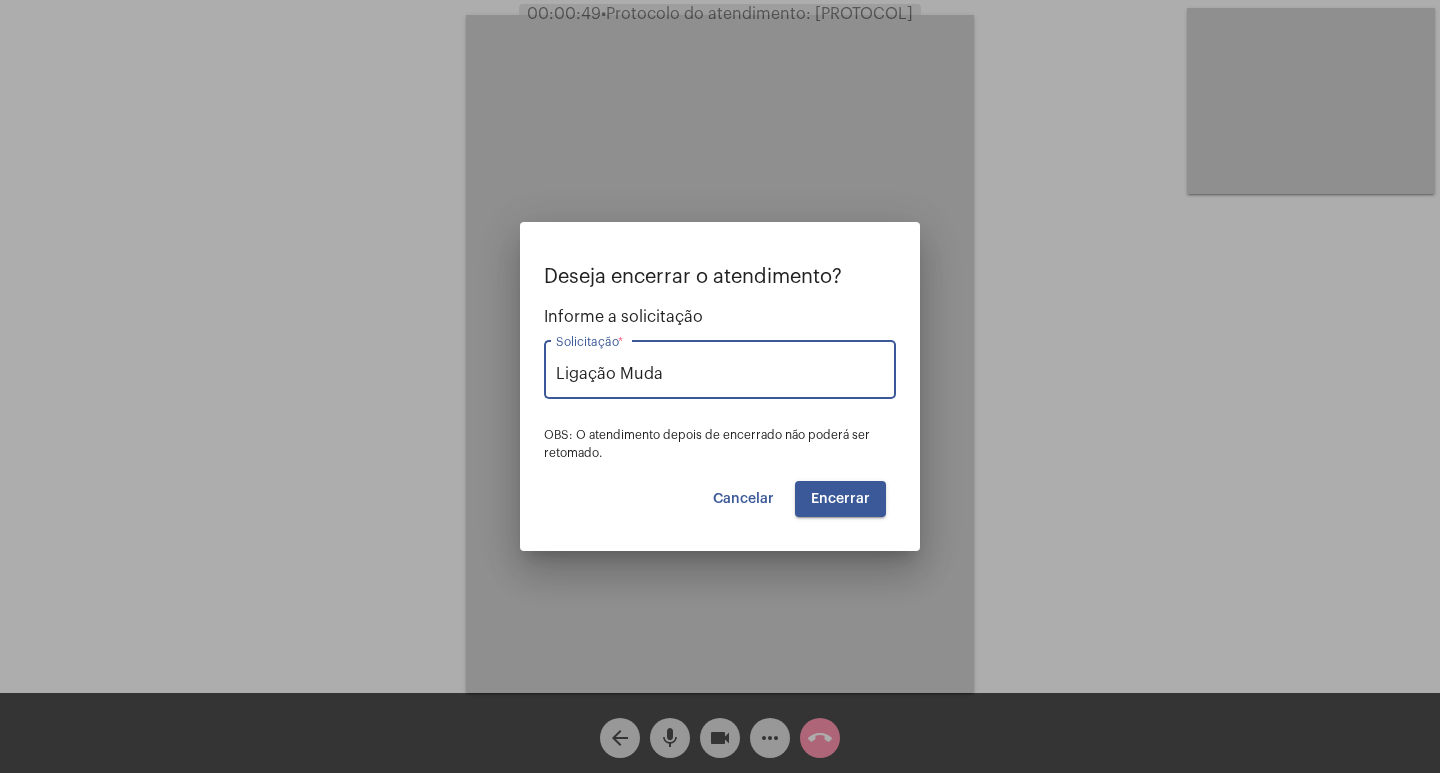 click on "Encerrar" at bounding box center (840, 499) 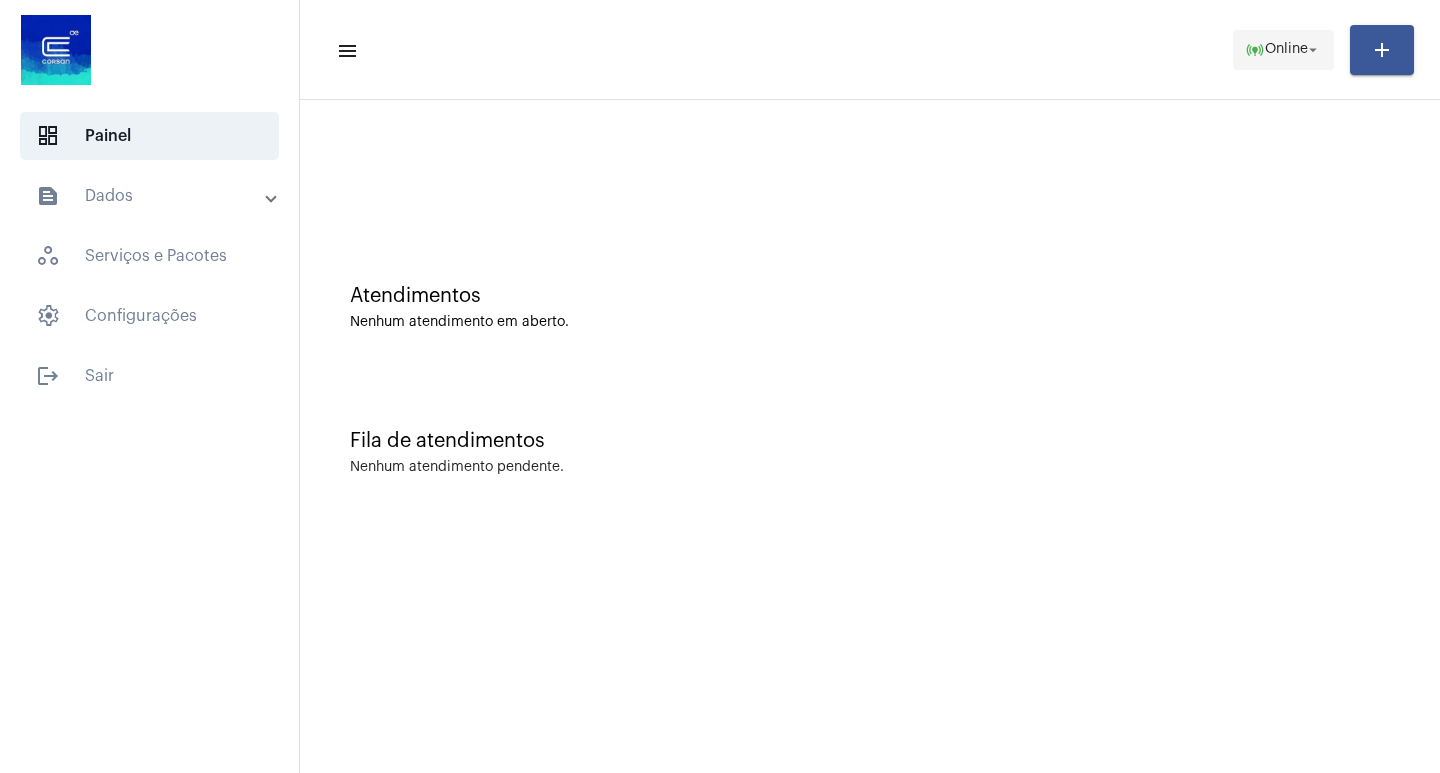 click on "online_prediction  Online arrow_drop_down" 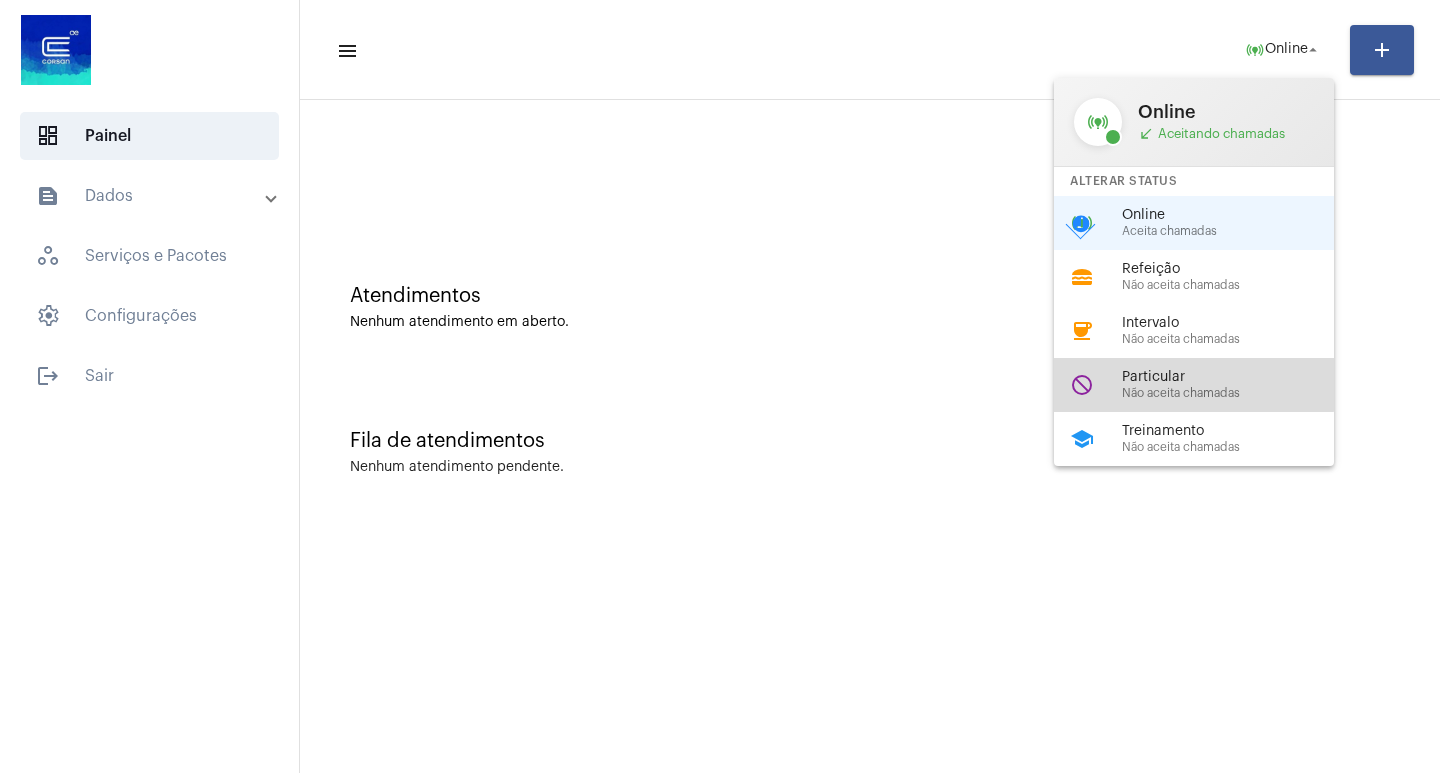 click on "Particular" at bounding box center [1236, 377] 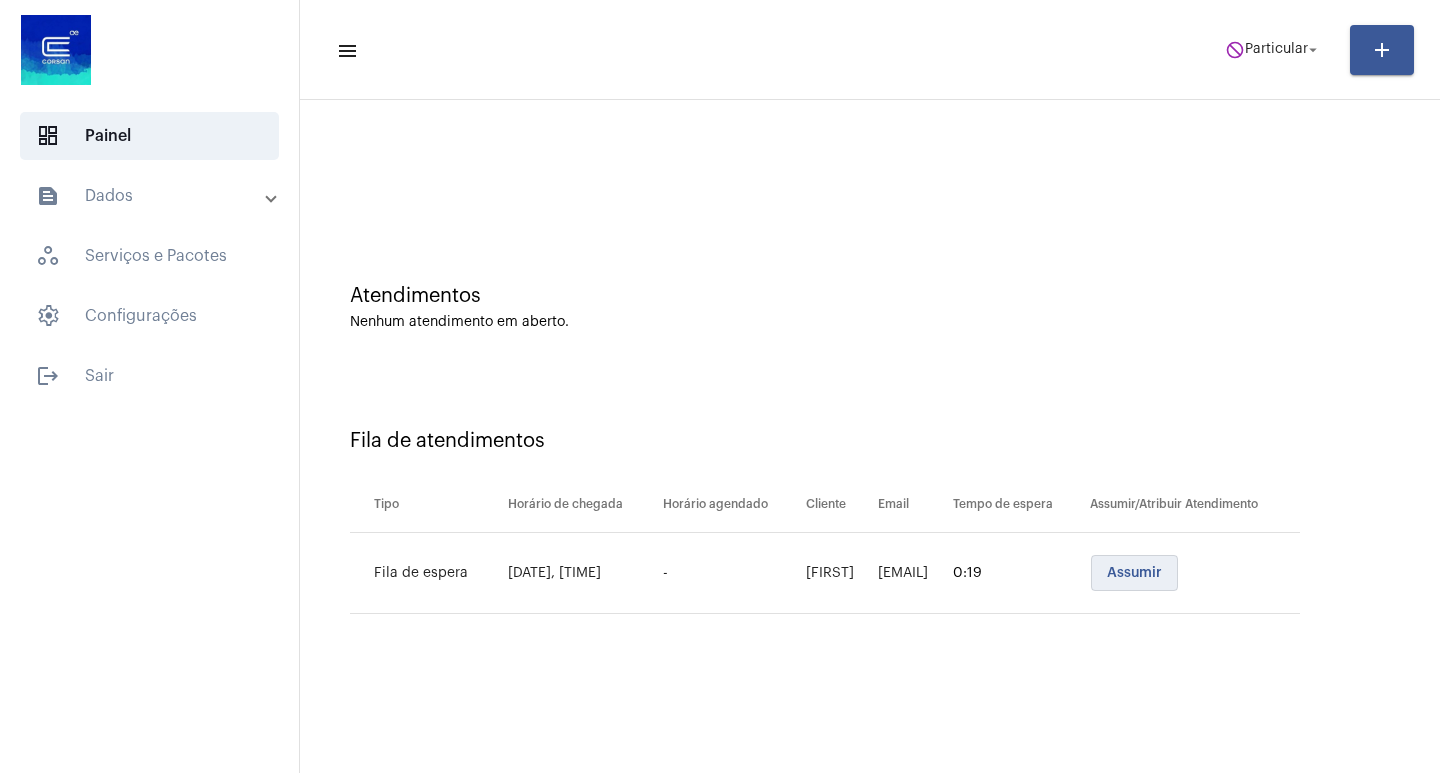 click on "Assumir" at bounding box center [1134, 573] 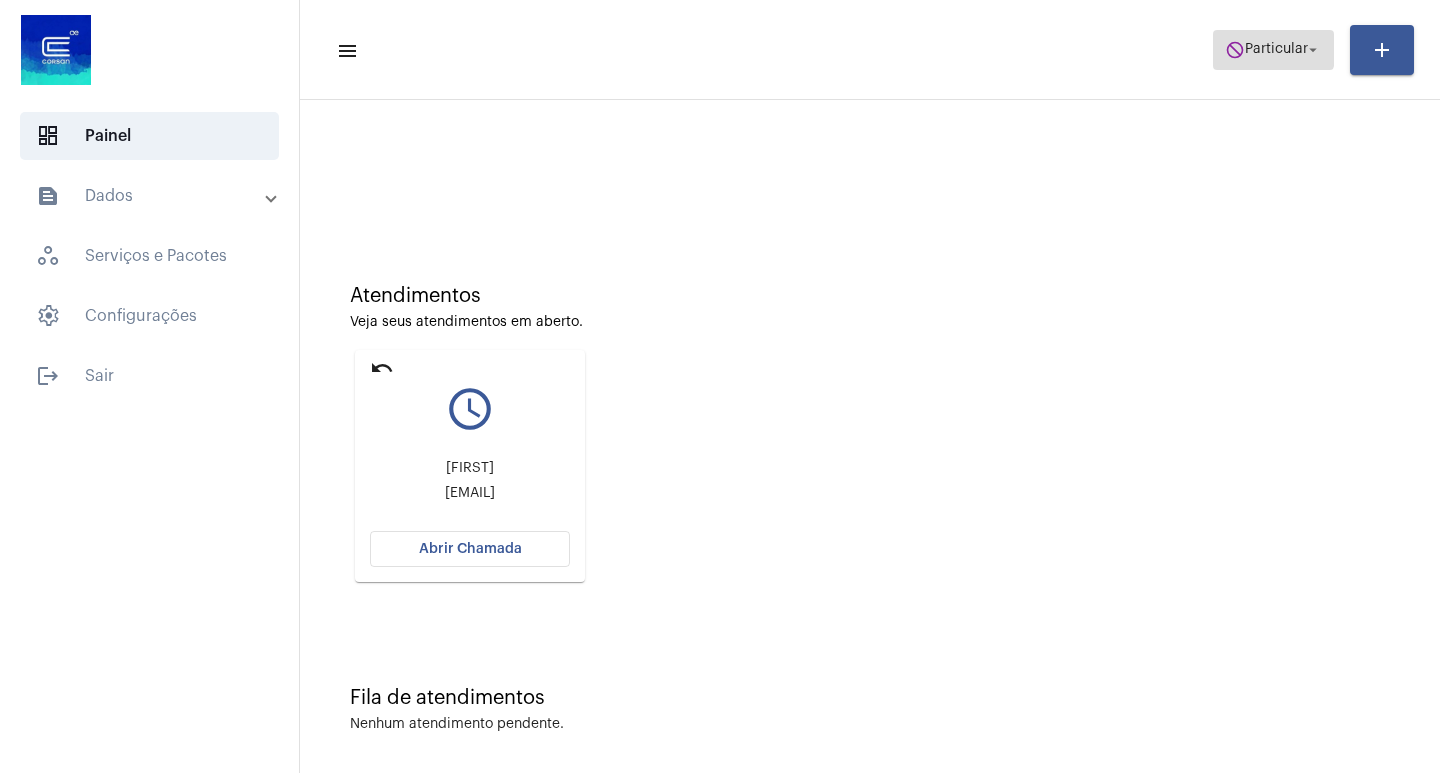 click on "Particular" 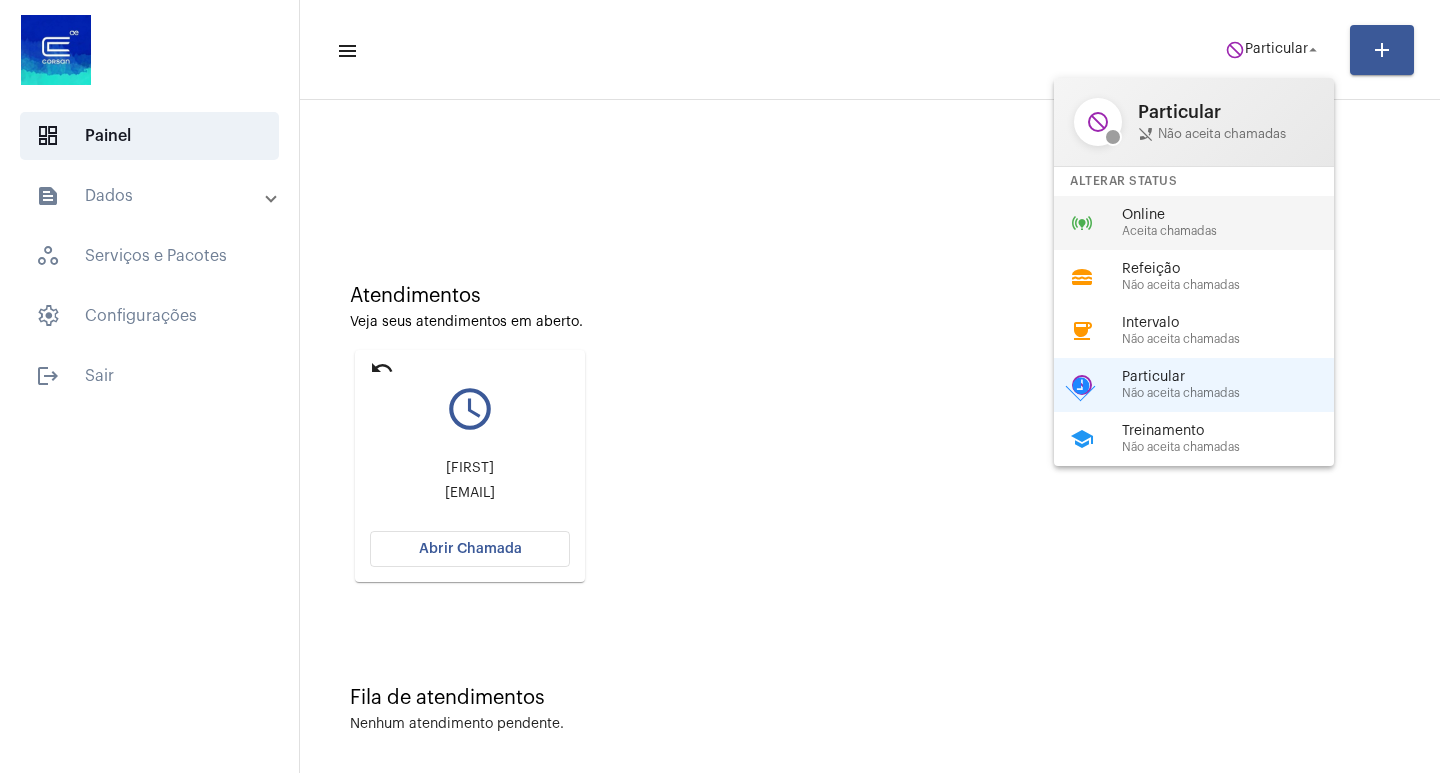 click on "Online" at bounding box center [1236, 215] 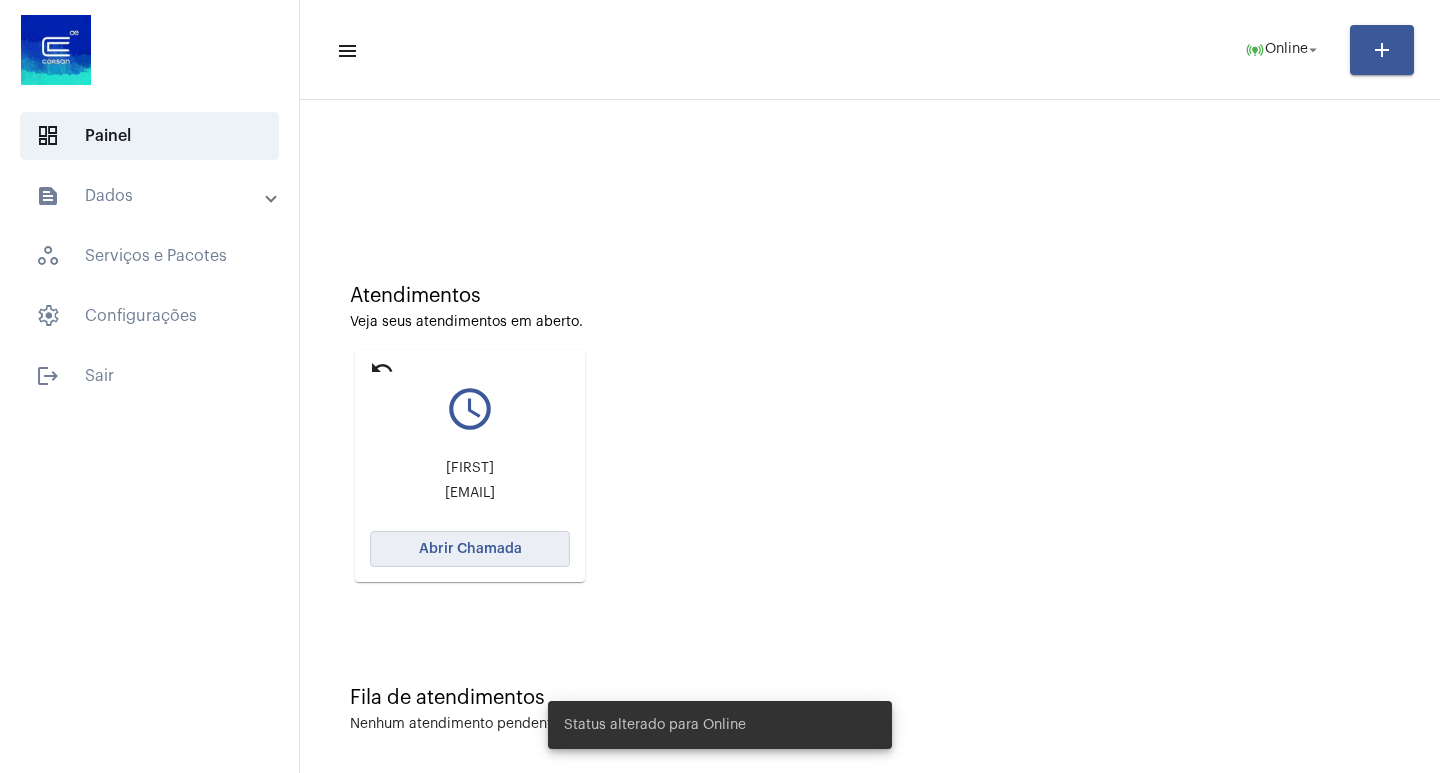 click on "Abrir Chamada" 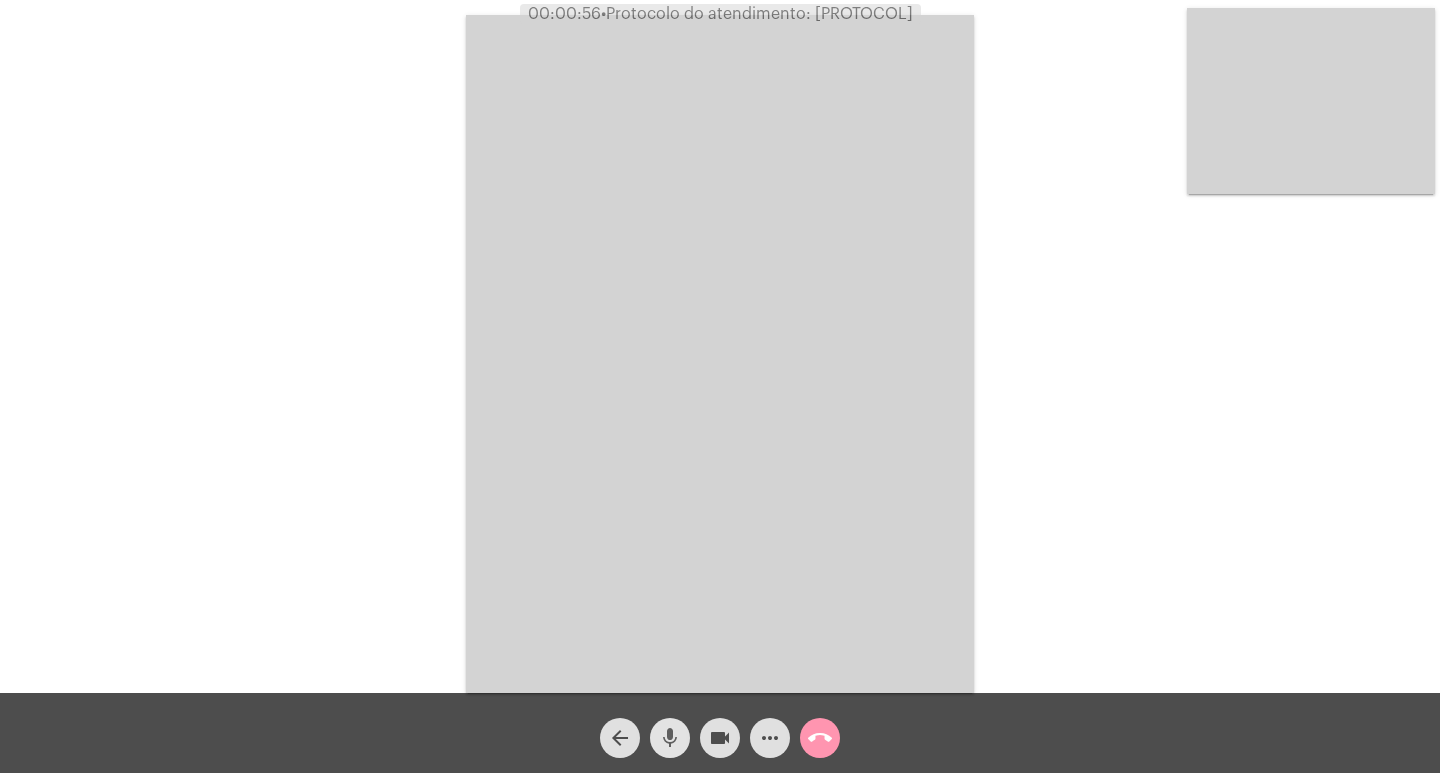 drag, startPoint x: 673, startPoint y: 744, endPoint x: 702, endPoint y: 736, distance: 30.083218 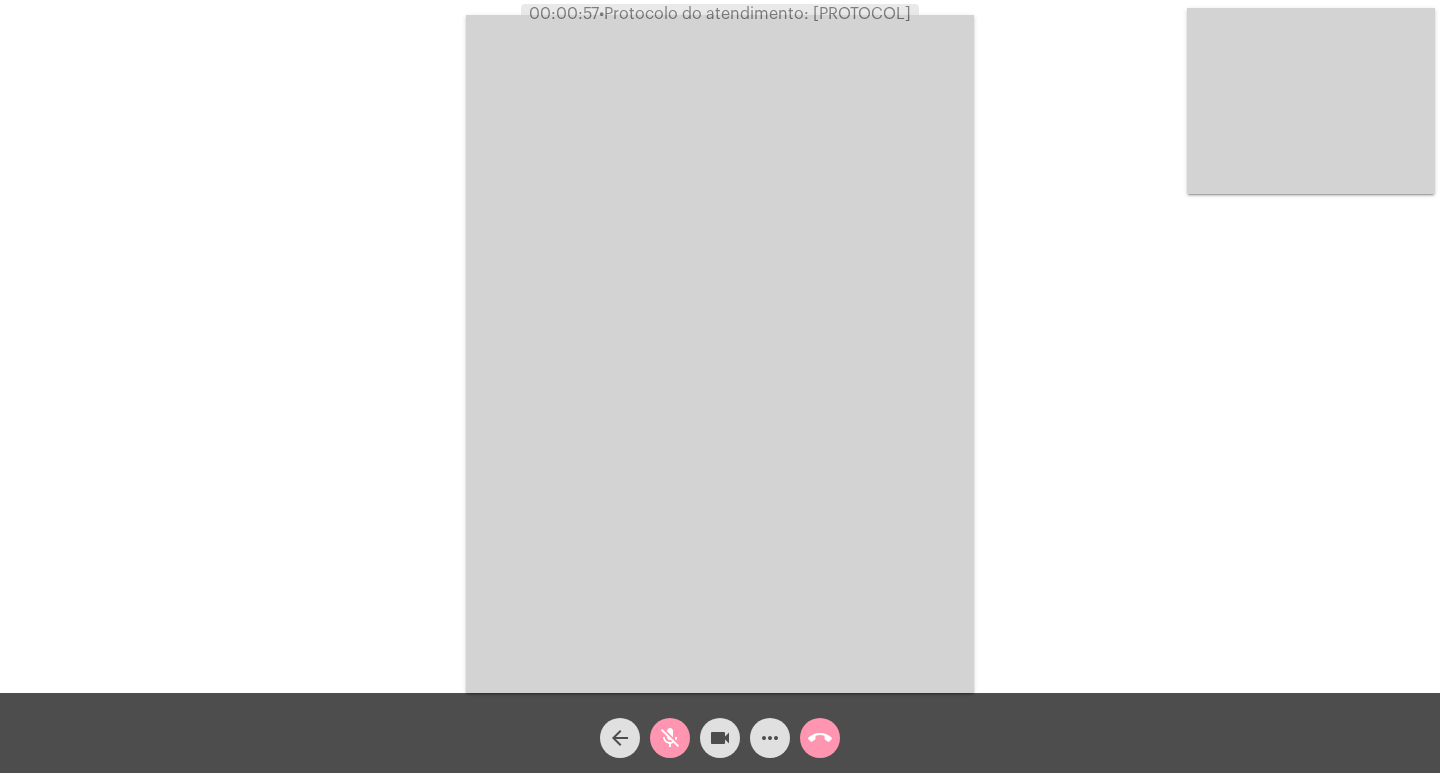 click on "videocam" 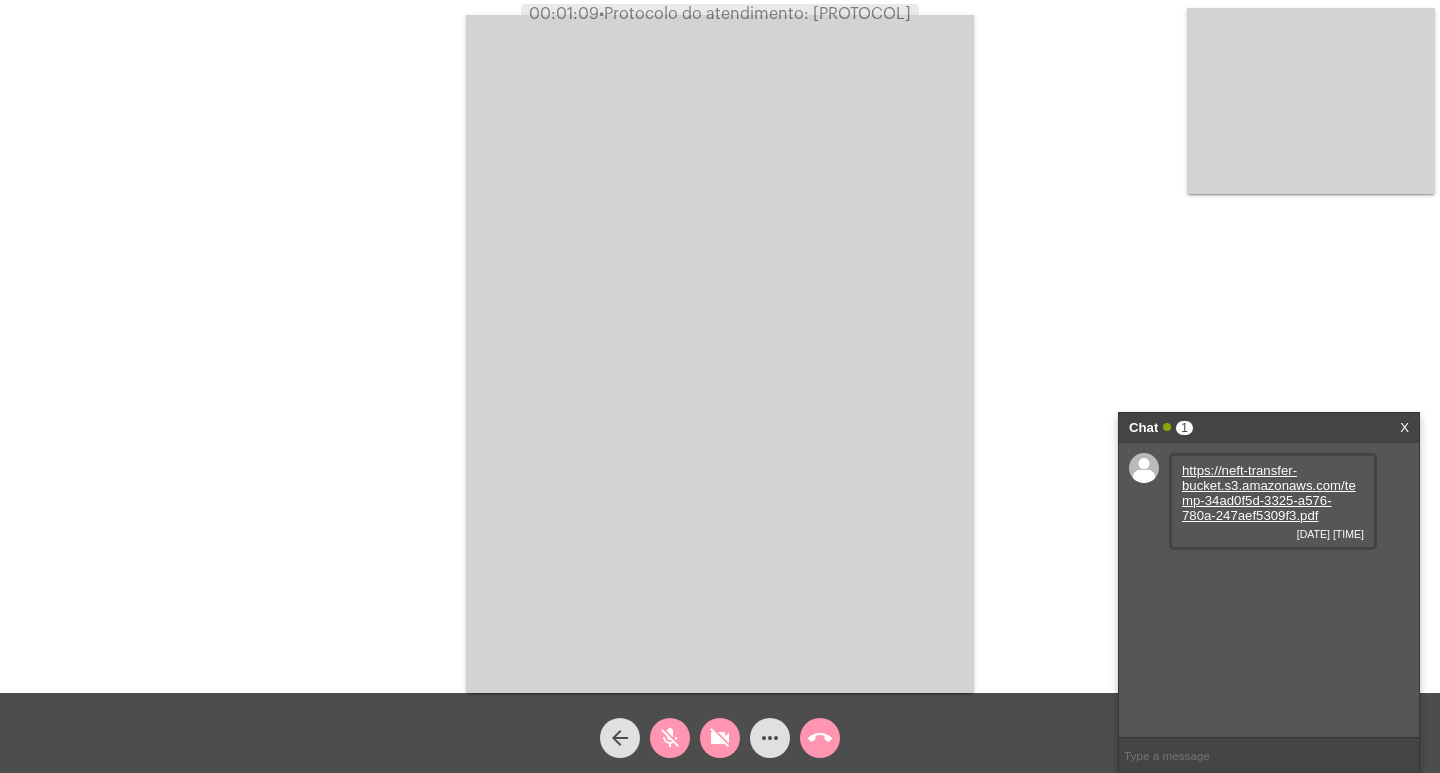 drag, startPoint x: 660, startPoint y: 747, endPoint x: 715, endPoint y: 736, distance: 56.089214 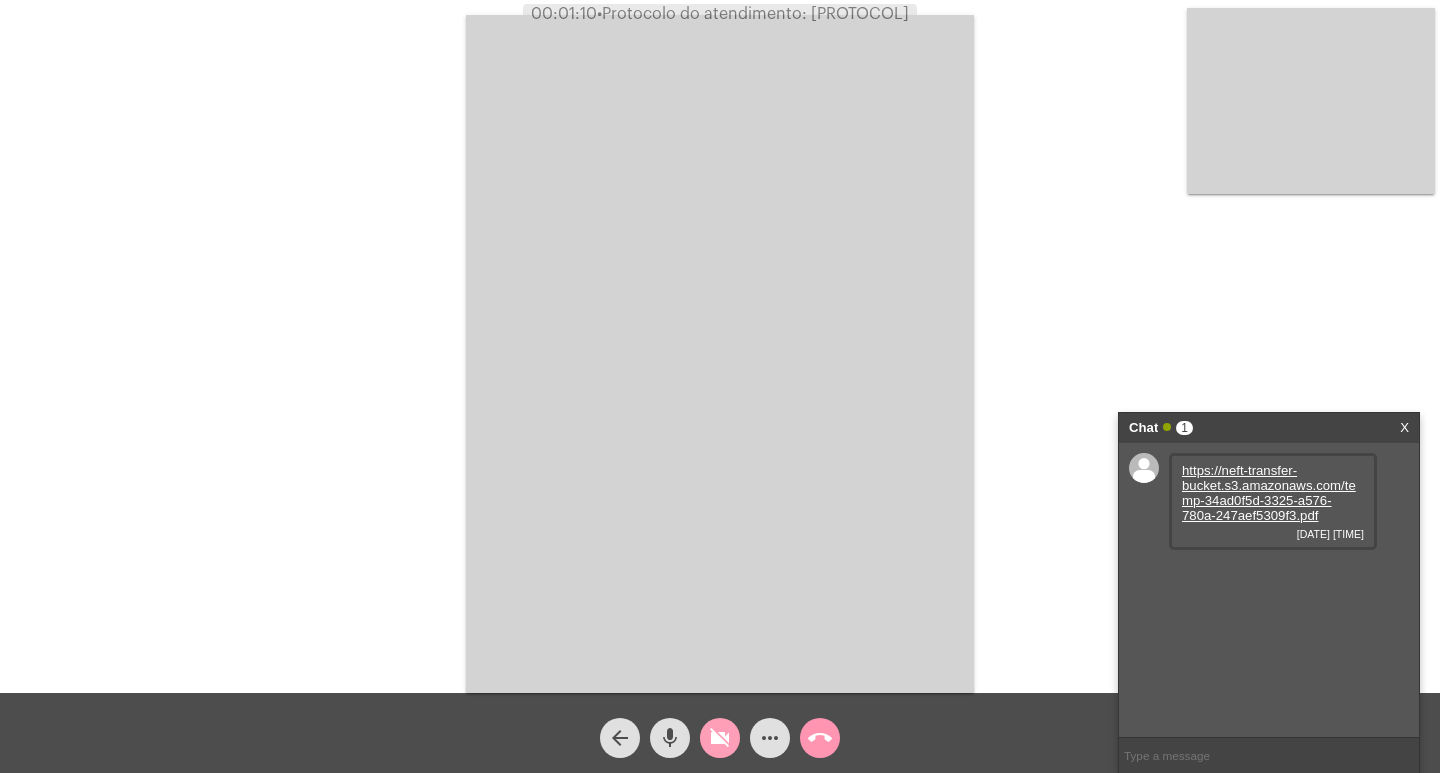 click on "videocam_off" 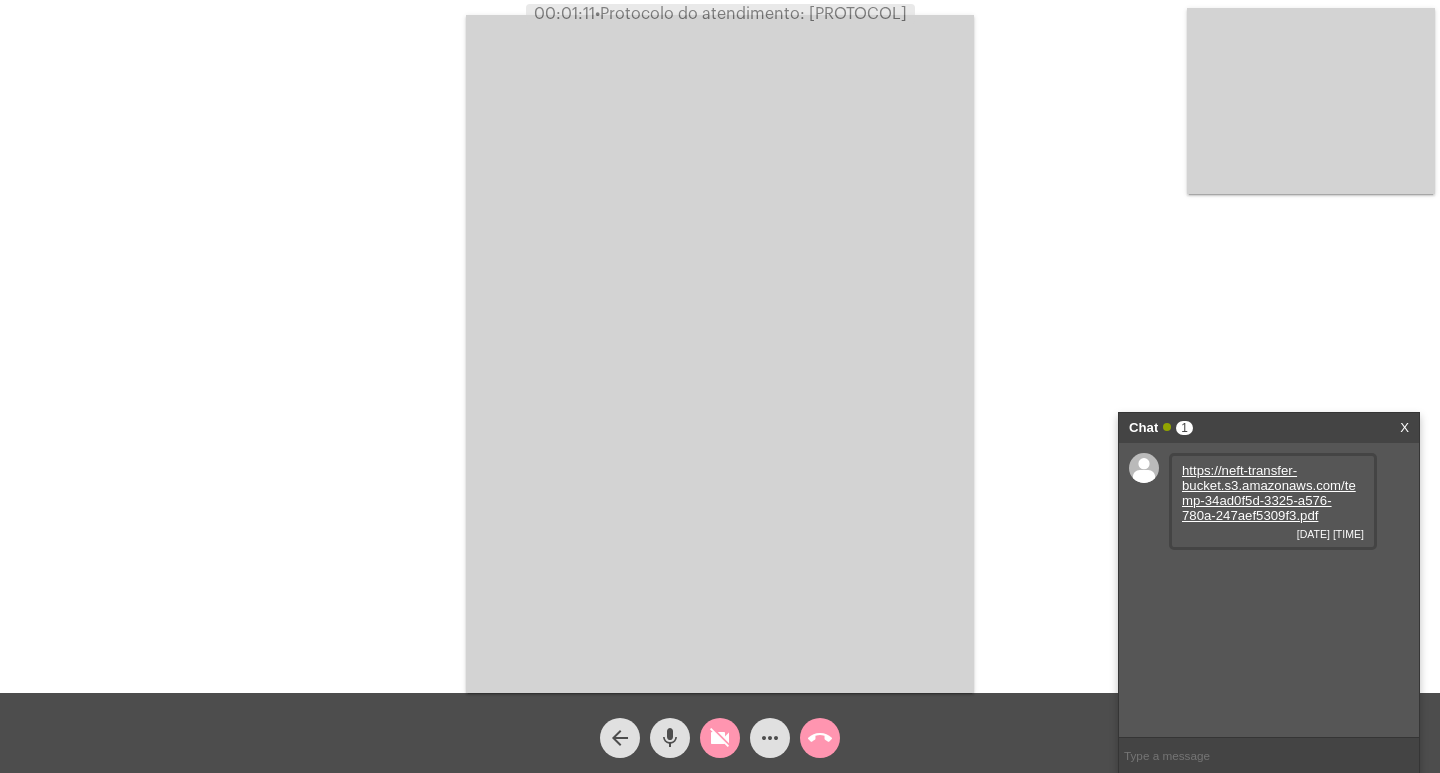 click on "videocam_off" 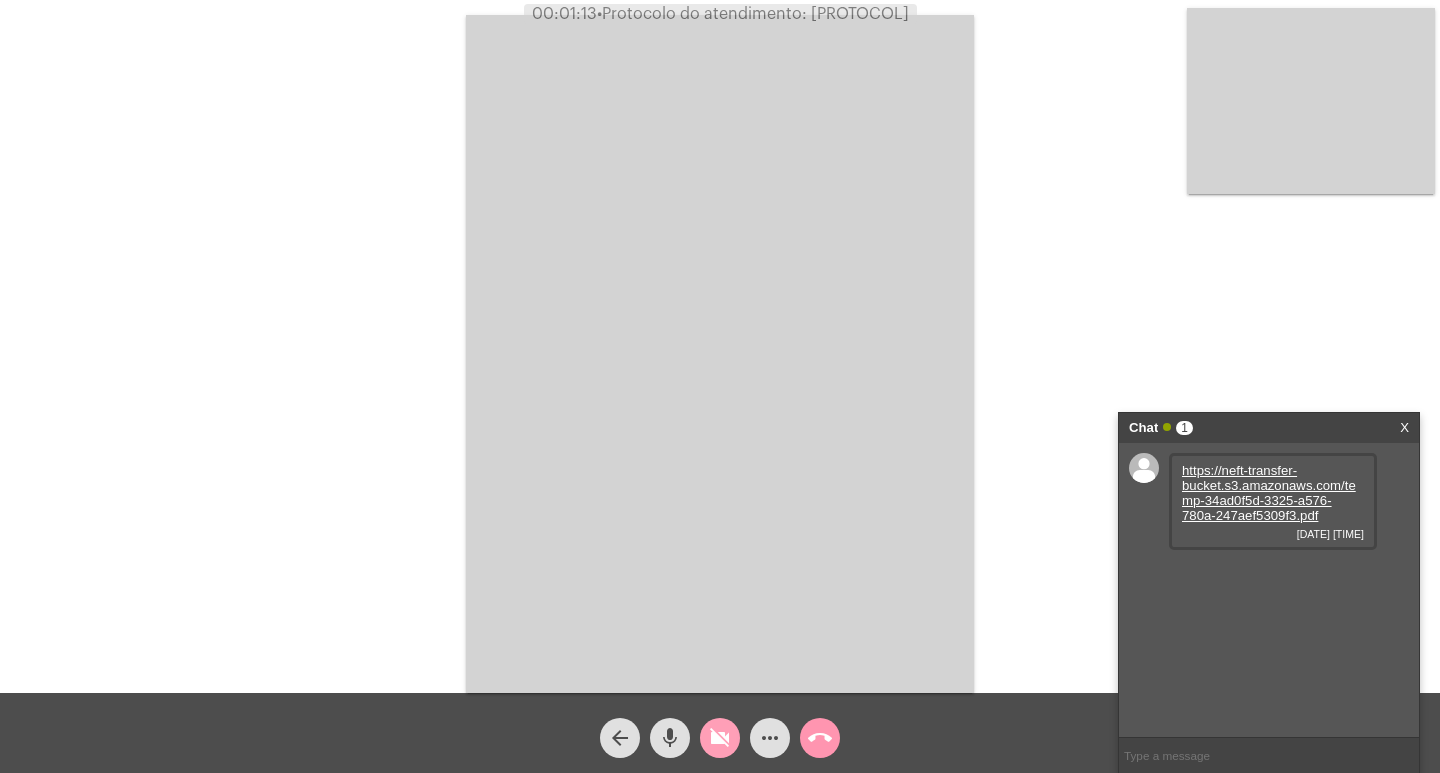 click on "videocam_off" 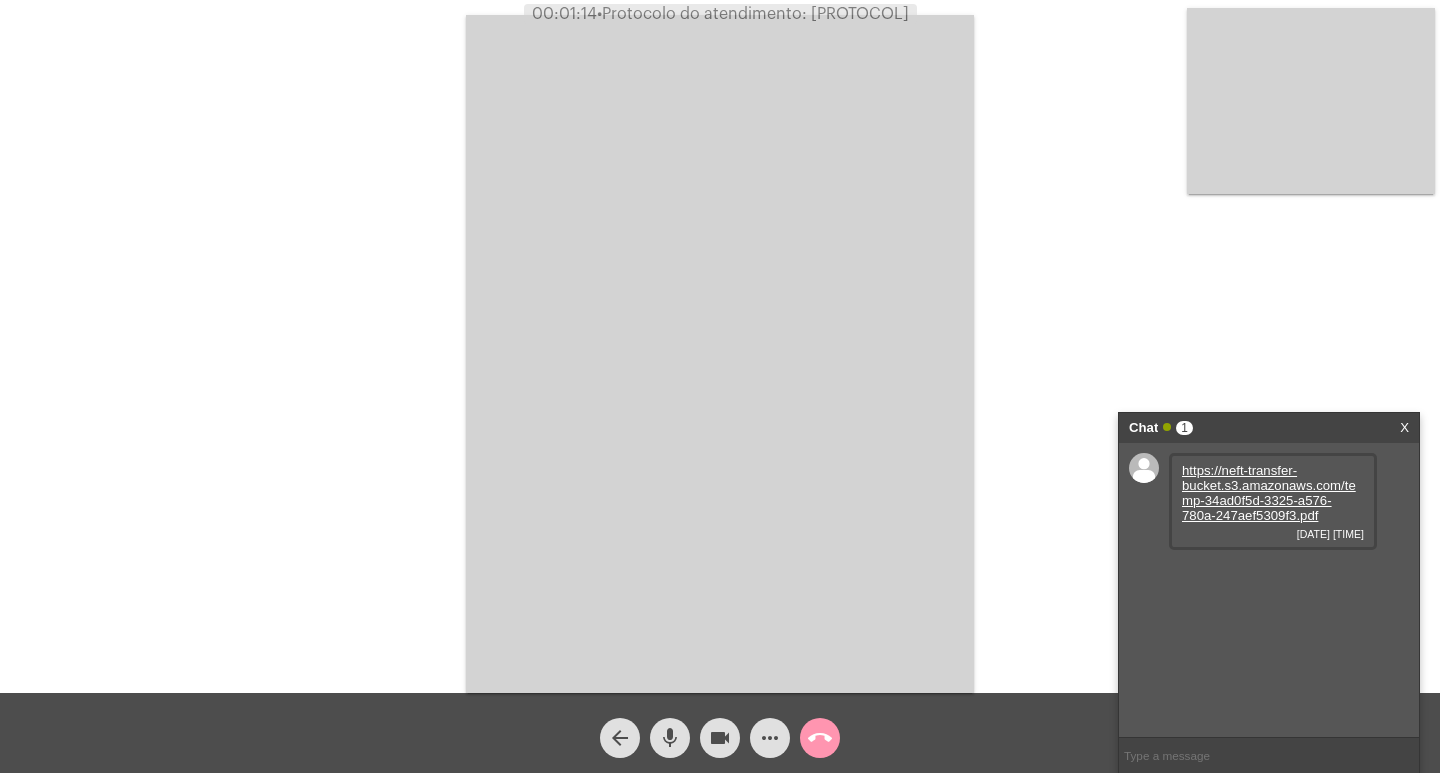 click on "https://neft-transfer-bucket.s3.amazonaws.com/temp-34ad0f5d-3325-a576-780a-247aef5309f3.pdf" at bounding box center [1269, 493] 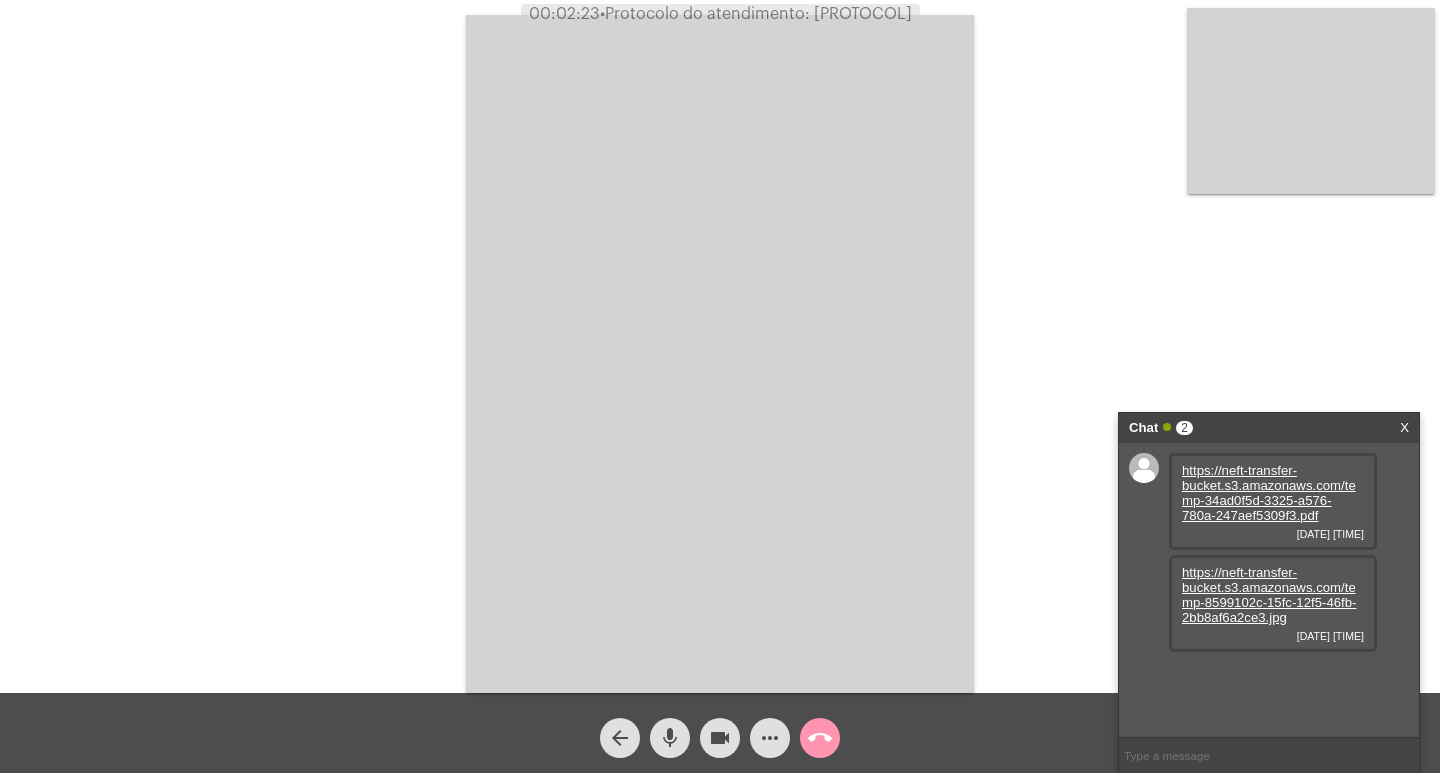 click on "https://neft-transfer-bucket.s3.amazonaws.com/temp-8599102c-15fc-12f5-46fb-2bb8af6a2ce3.jpg" at bounding box center [1269, 595] 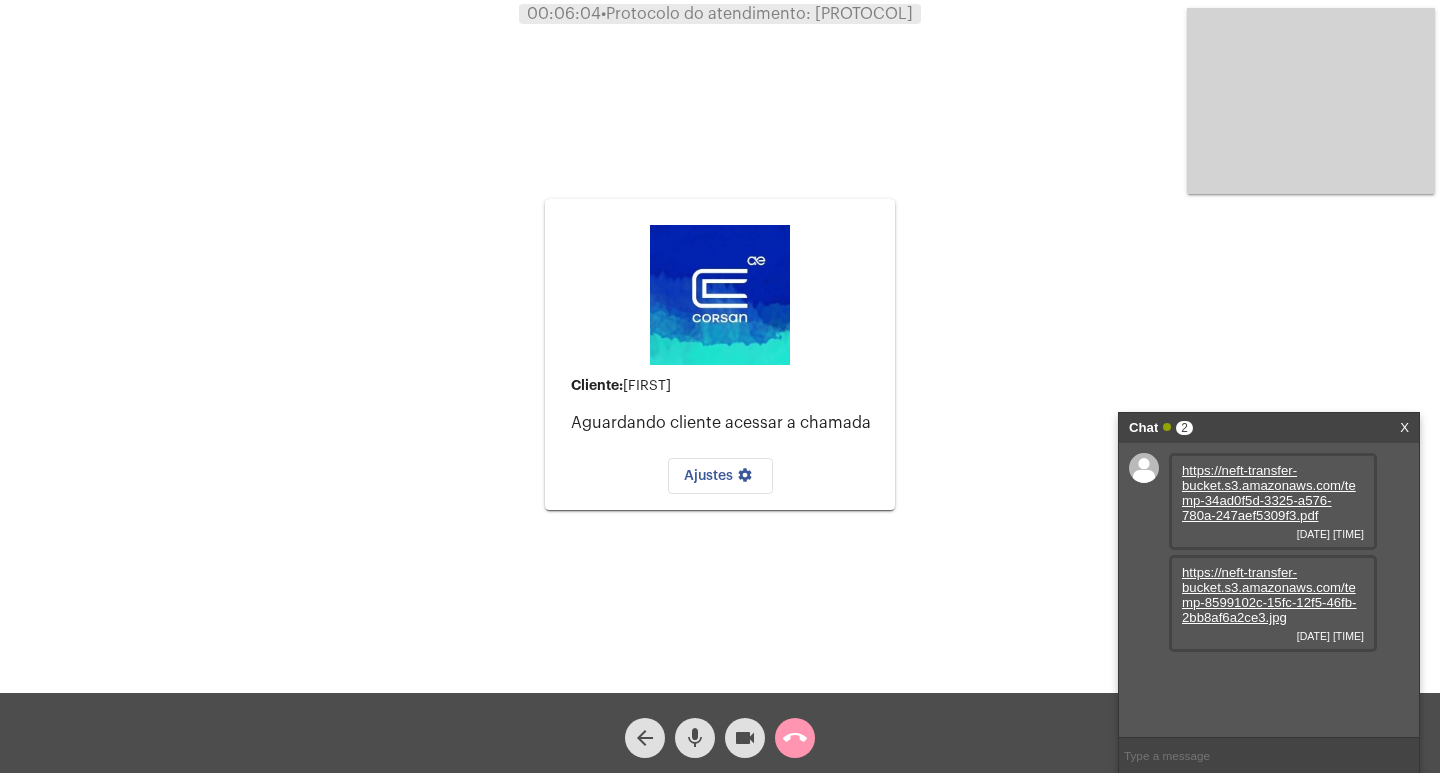 click on "•  Protocolo do atendimento: [PROTOCOL]" 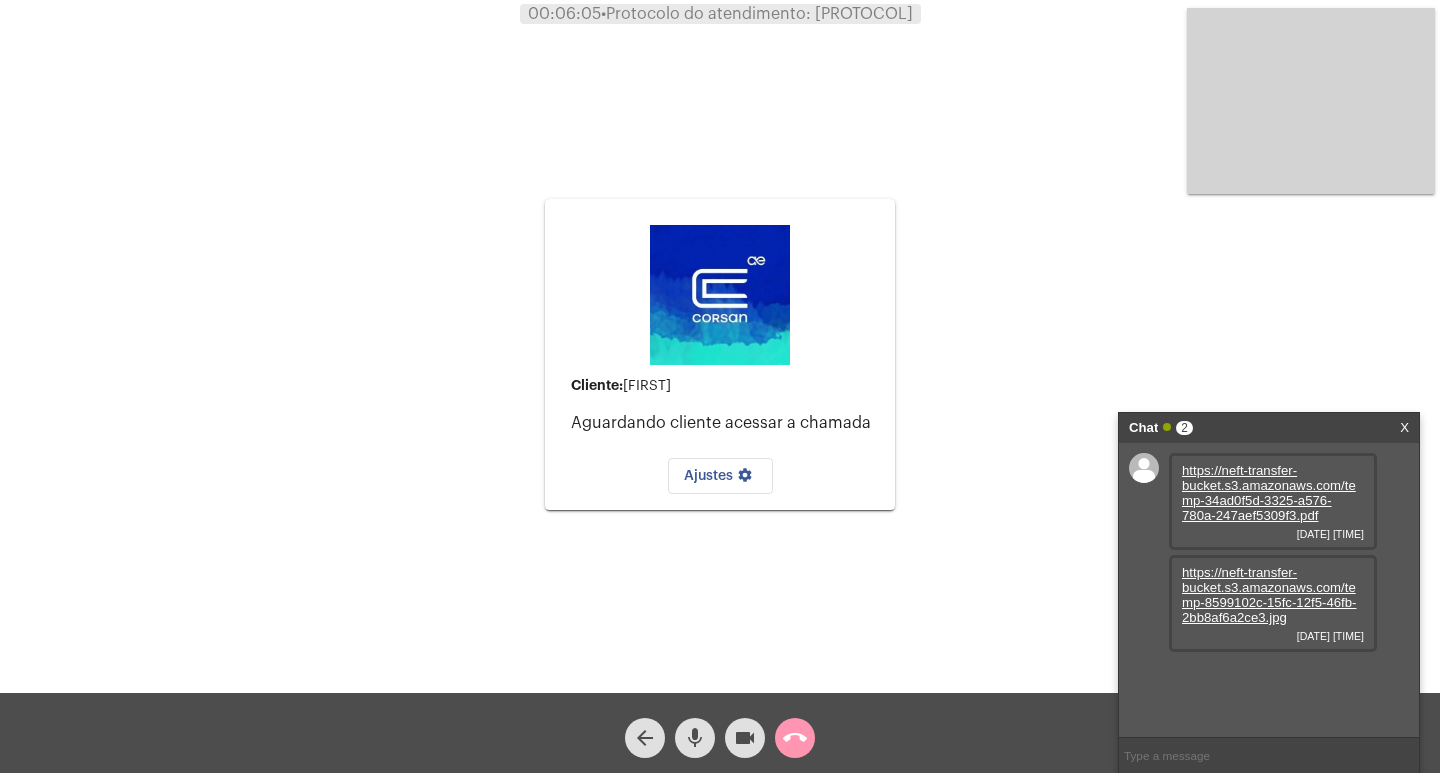 copy on "[PROTOCOL]" 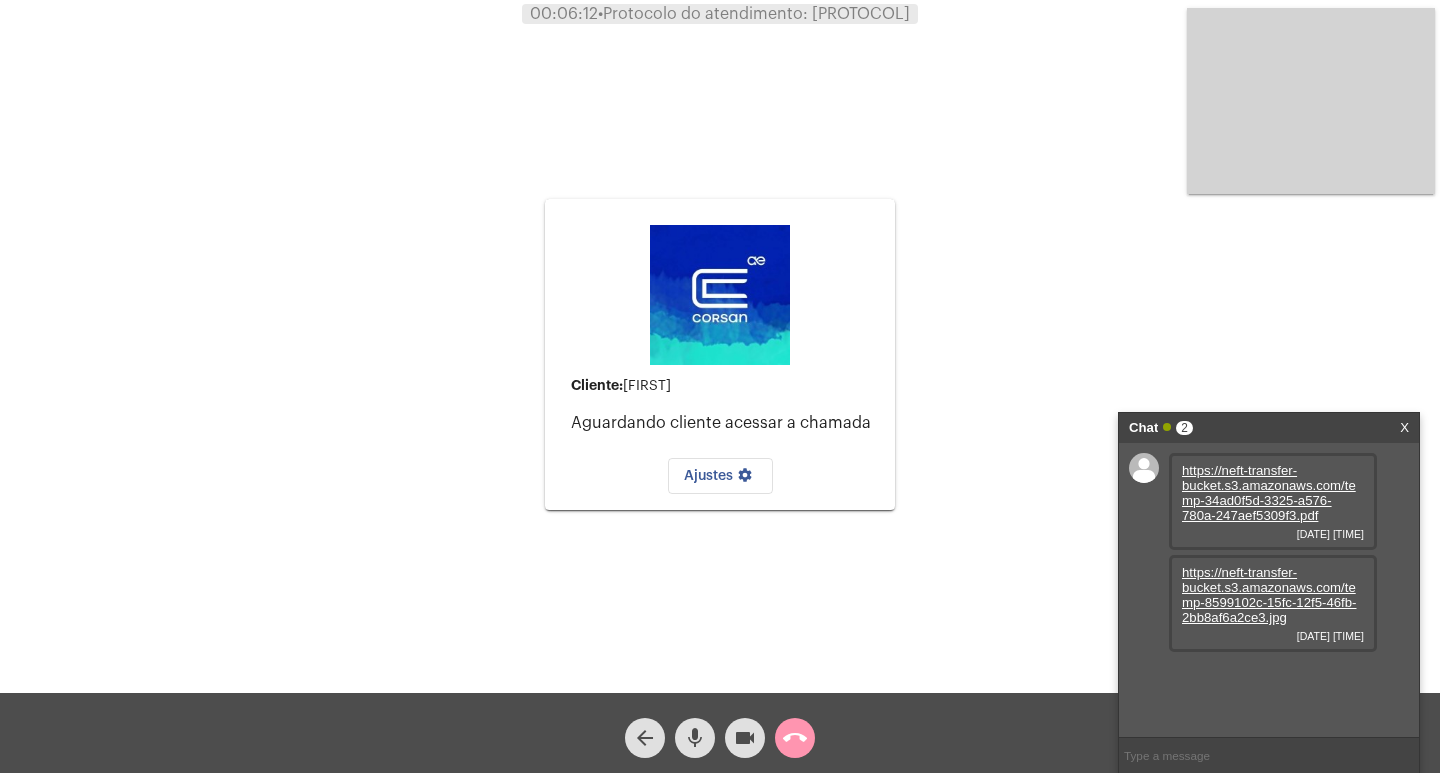 drag, startPoint x: 466, startPoint y: 209, endPoint x: 490, endPoint y: 202, distance: 25 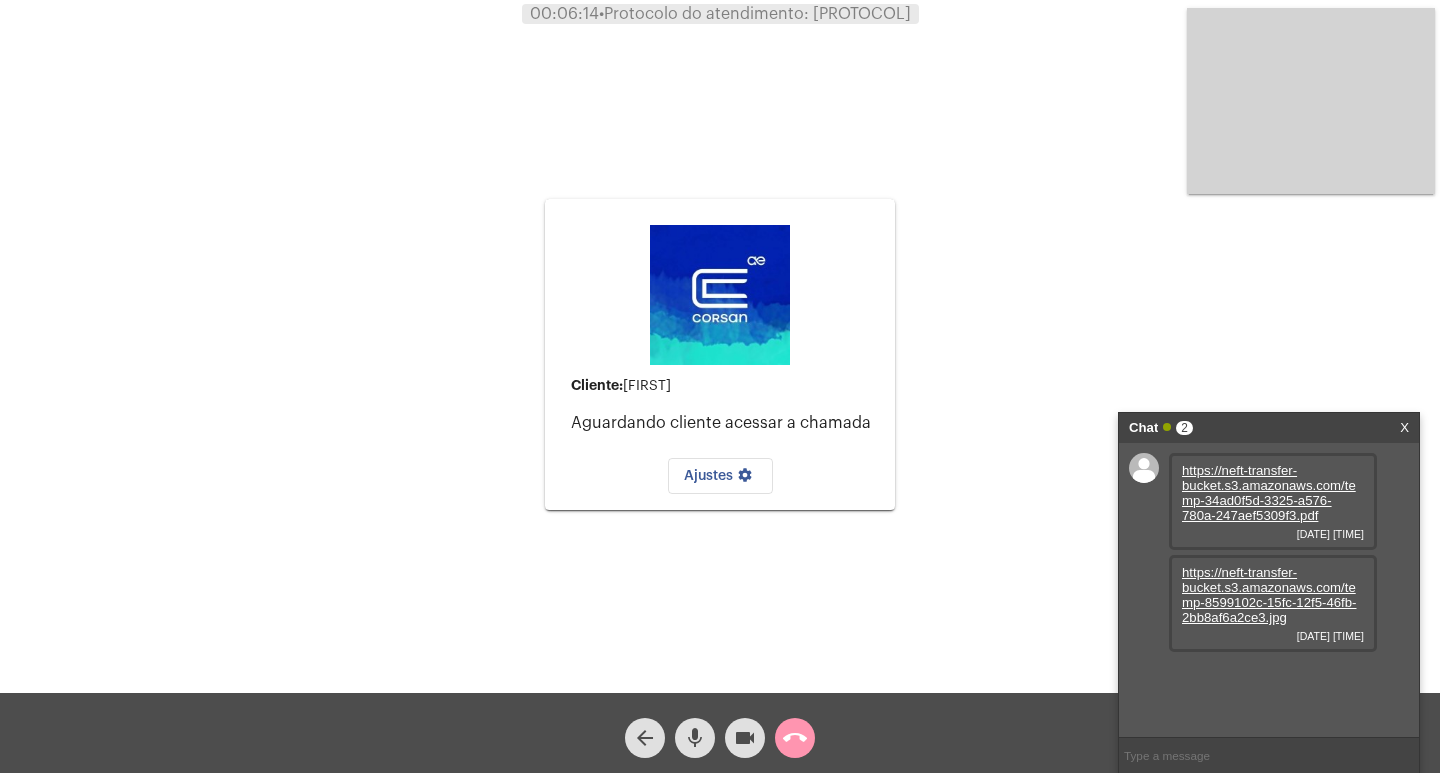 click on "X" at bounding box center [1404, 428] 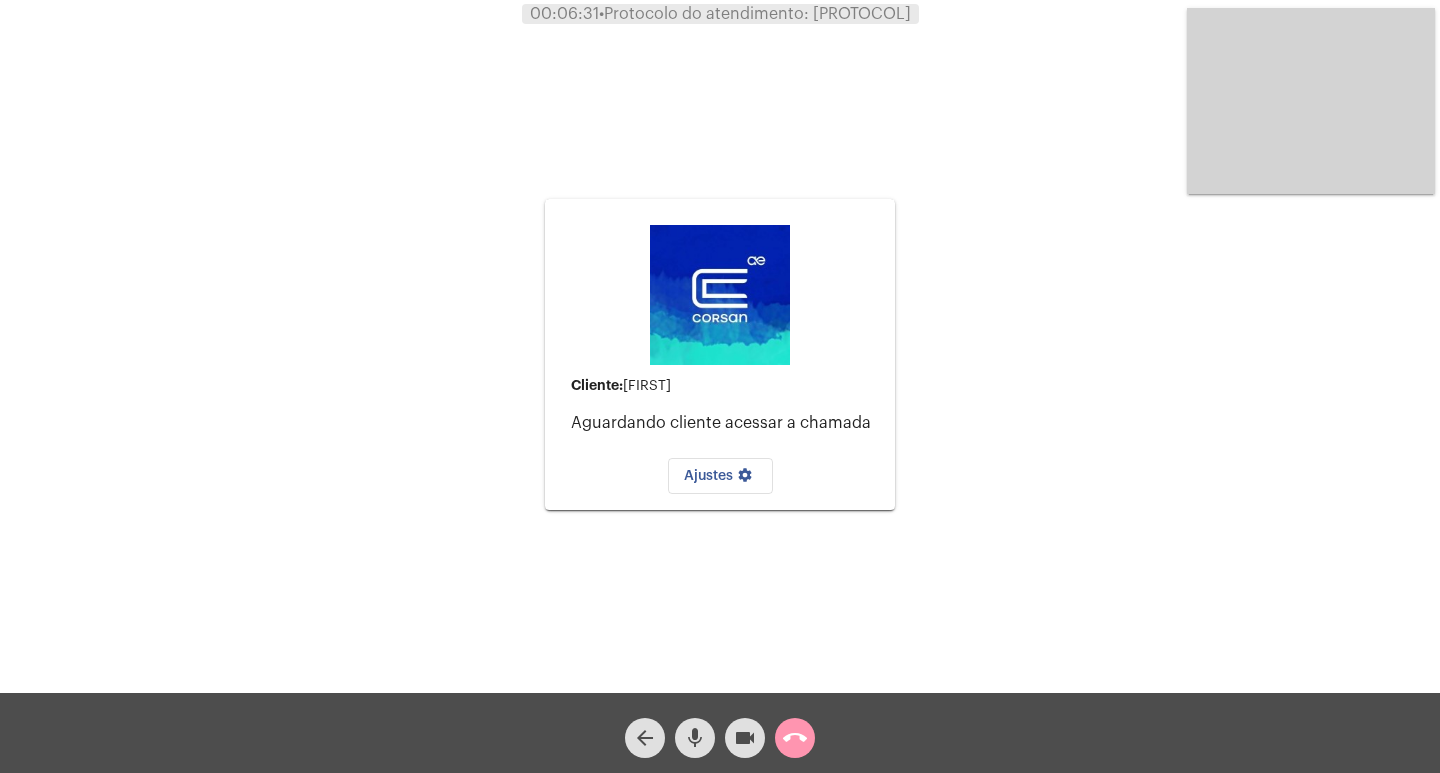 click on "call_end" 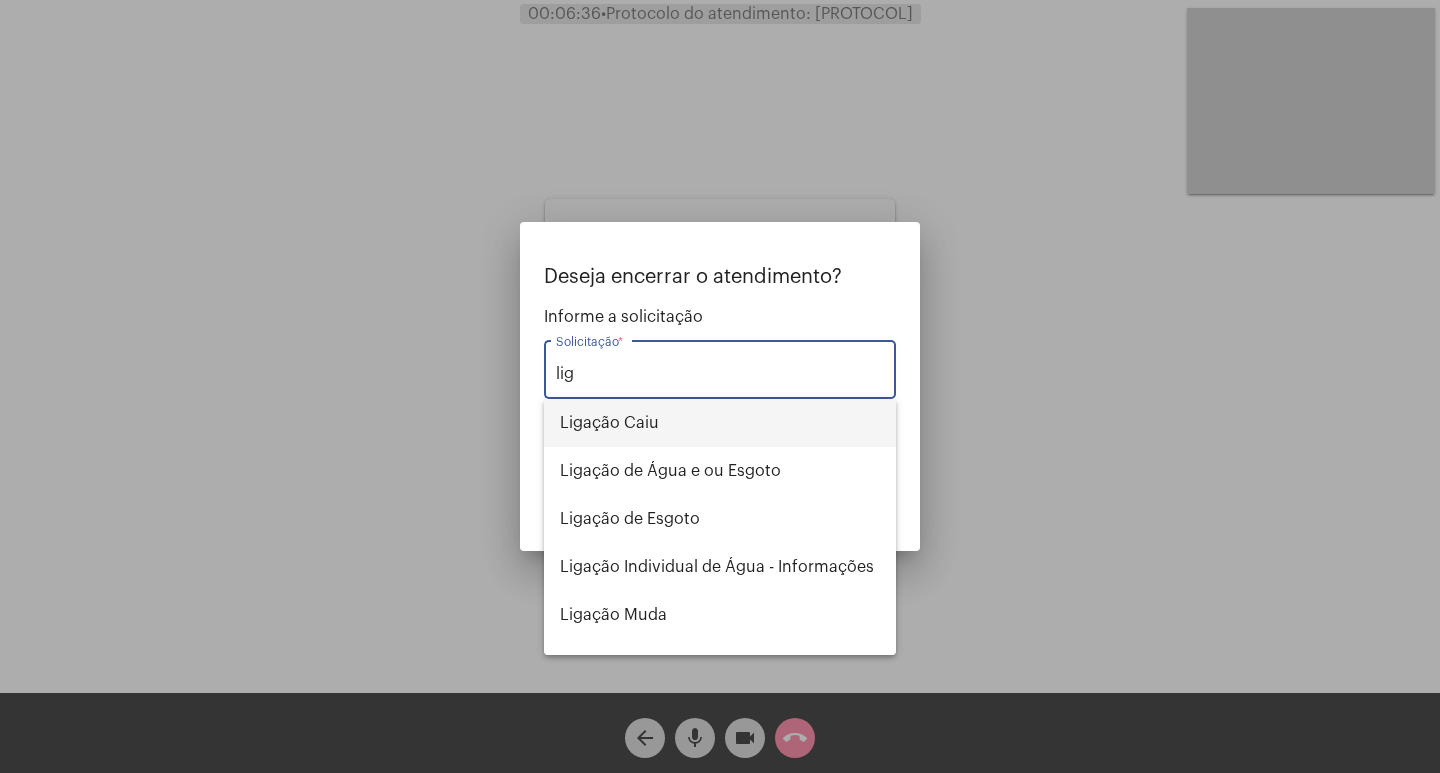 click on "Ligação Caiu" at bounding box center [720, 423] 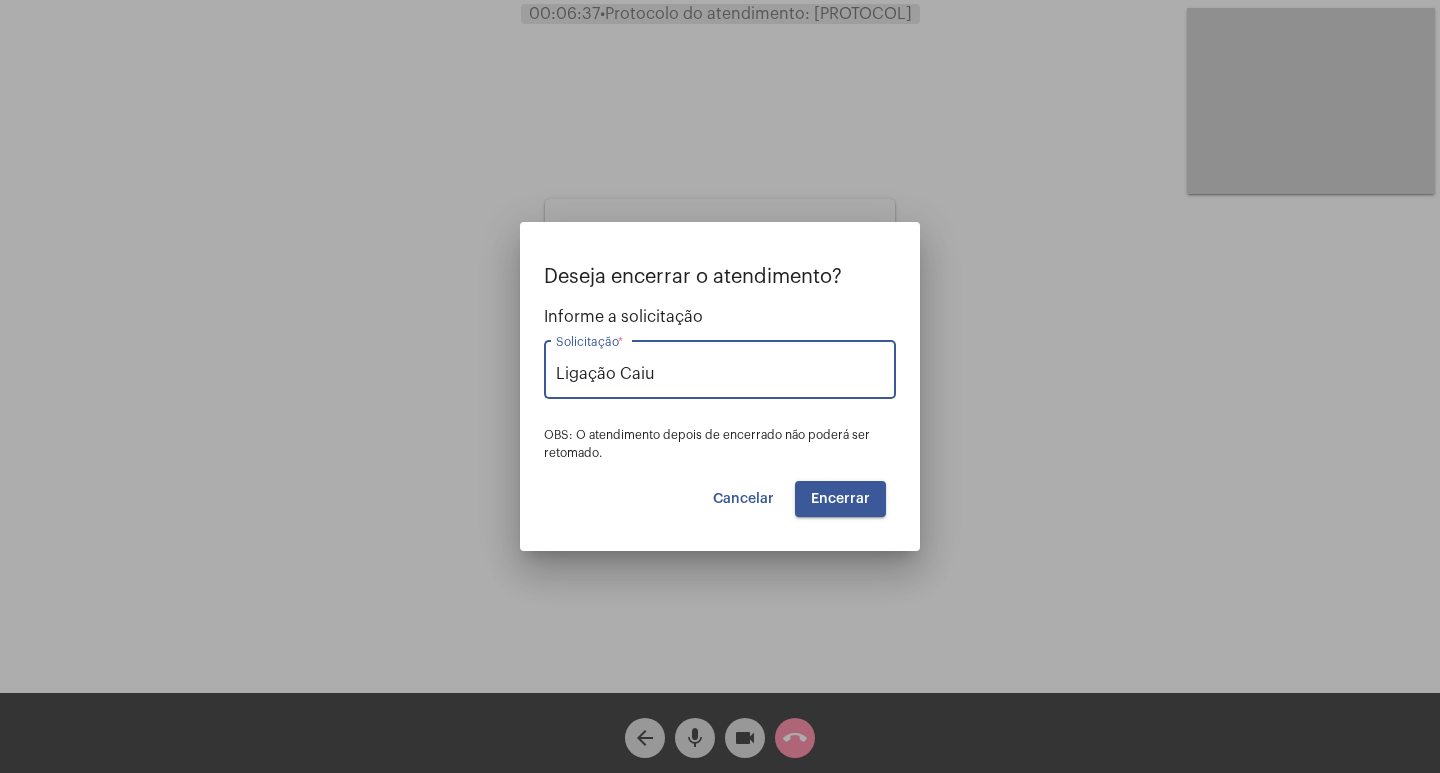 click on "Encerrar" at bounding box center (840, 499) 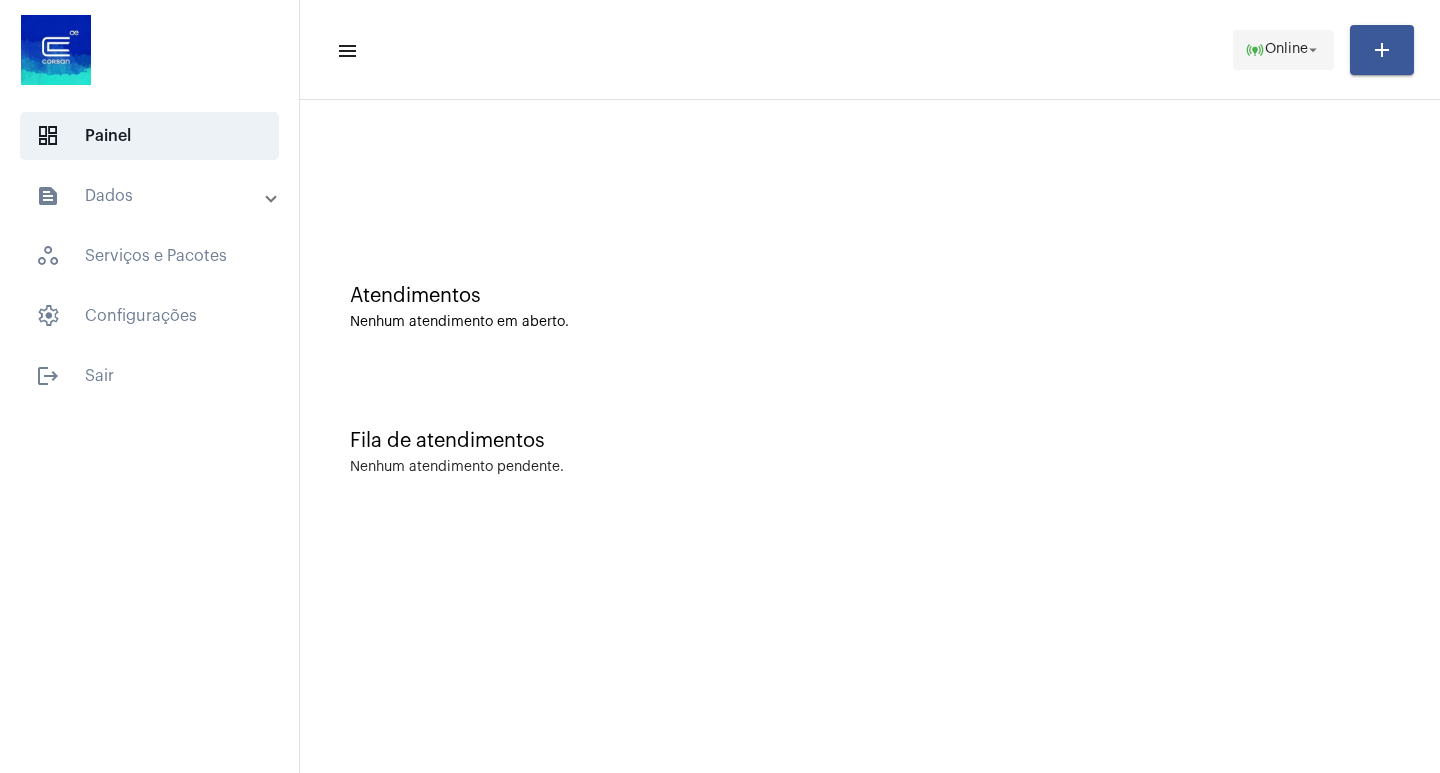 click on "online_prediction" 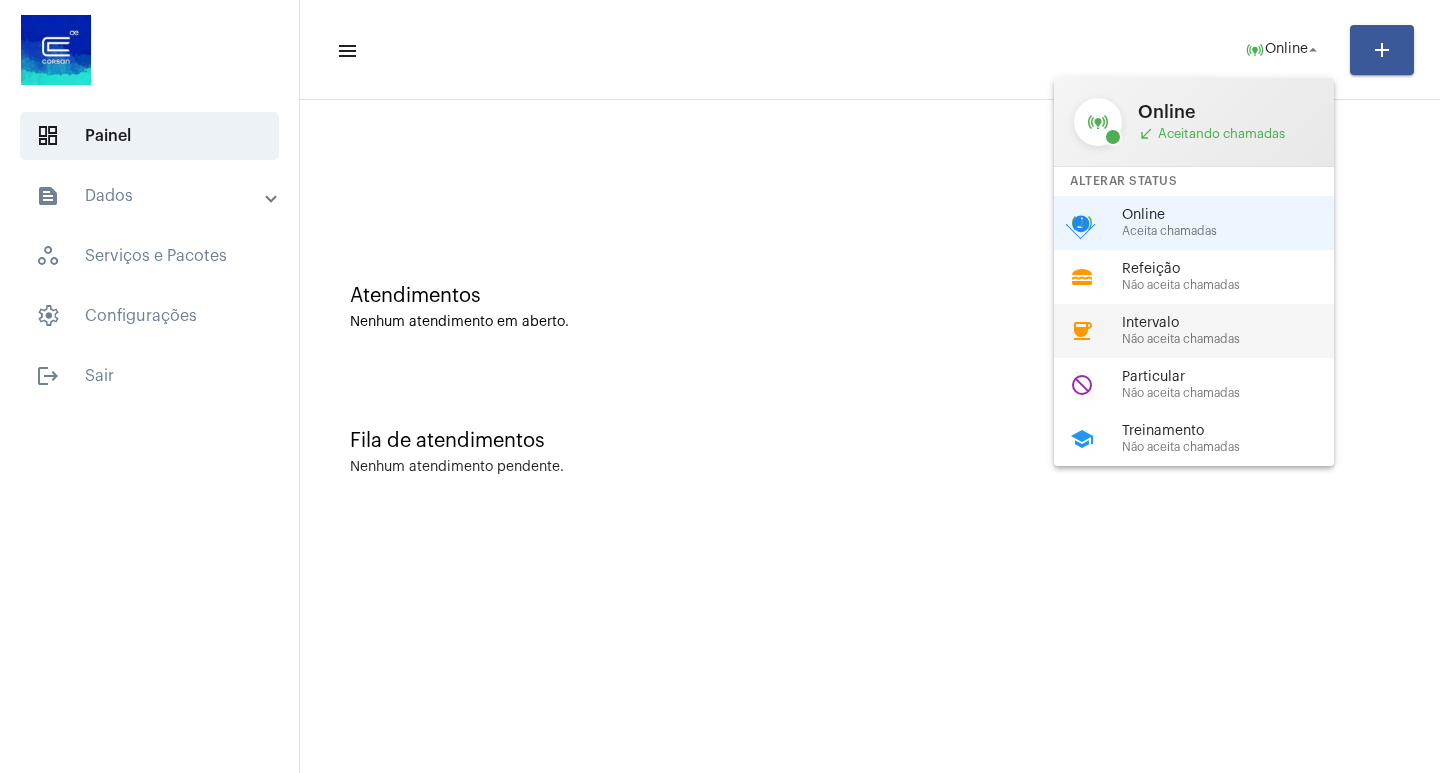 click on "Intervalo" at bounding box center [1236, 323] 